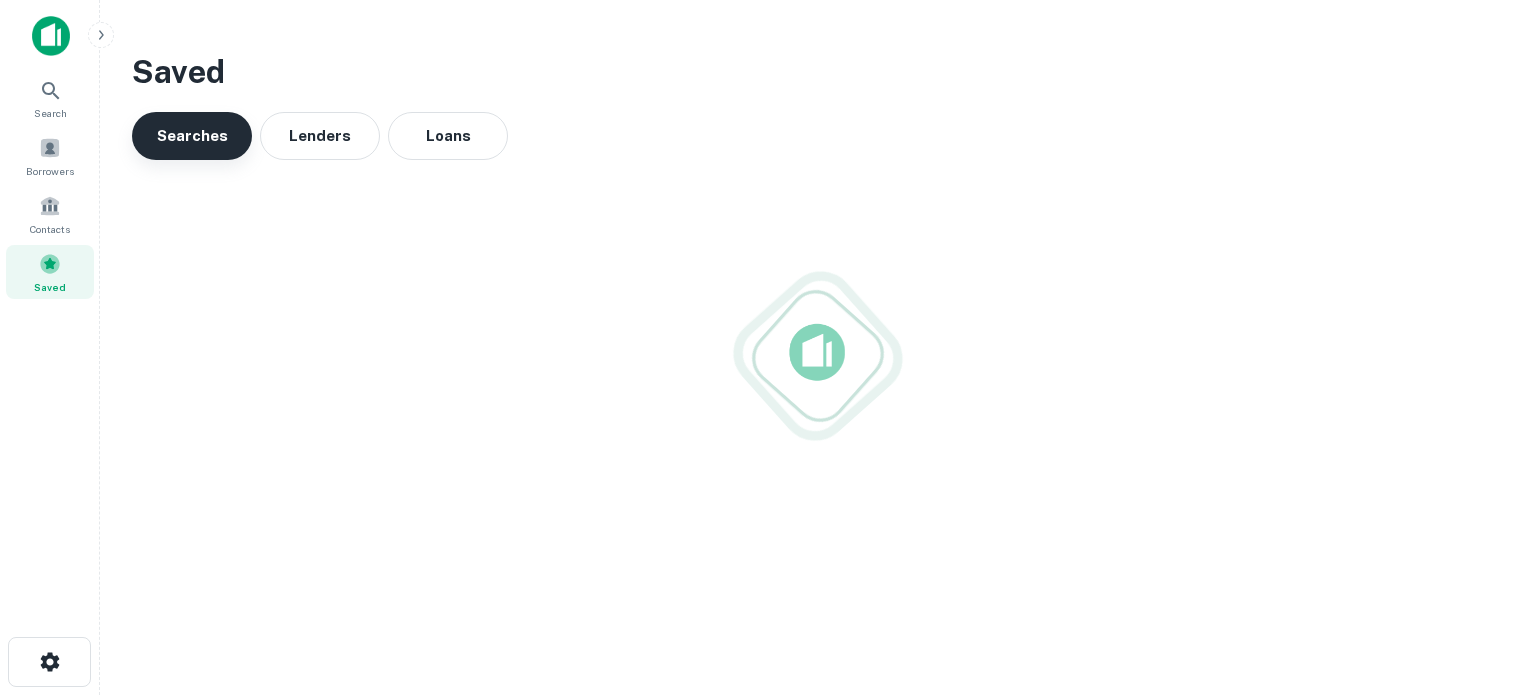 scroll, scrollTop: 0, scrollLeft: 0, axis: both 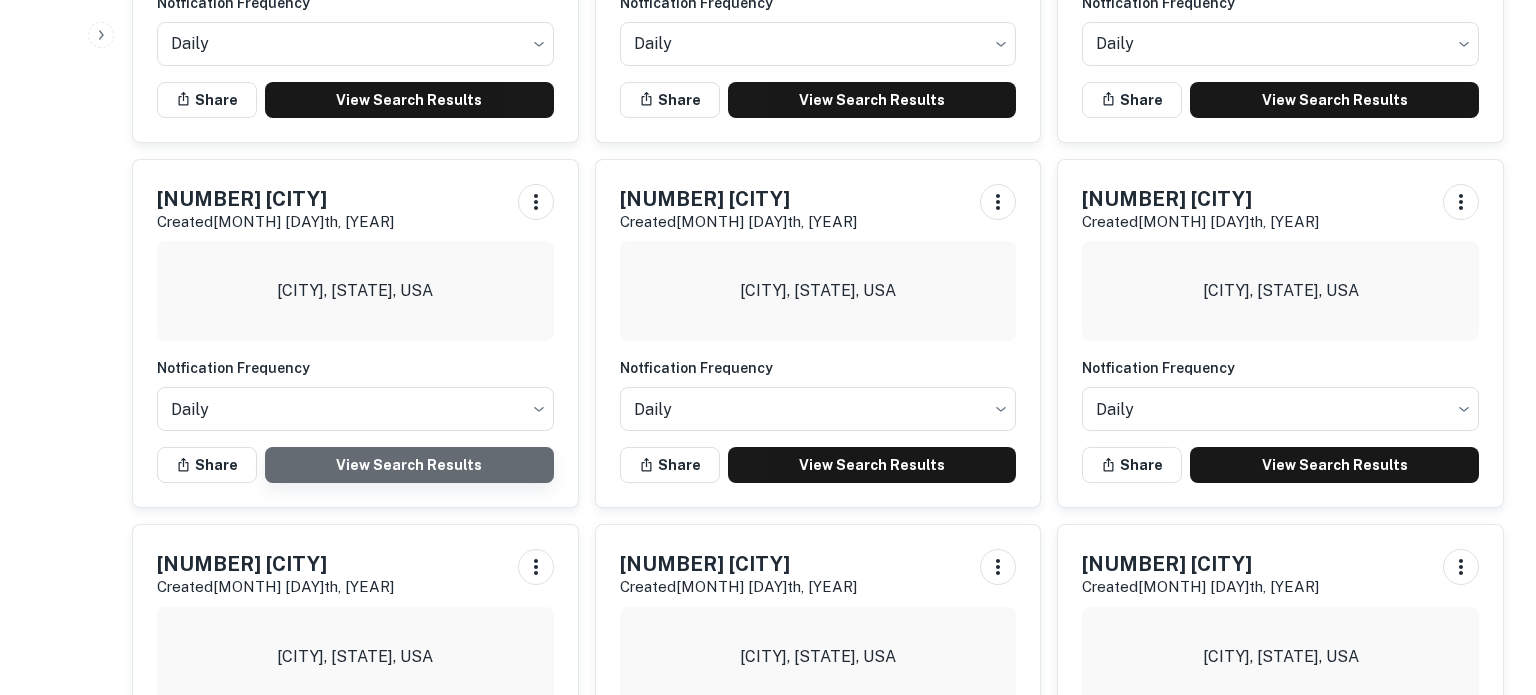 click on "View Search Results" at bounding box center [409, 465] 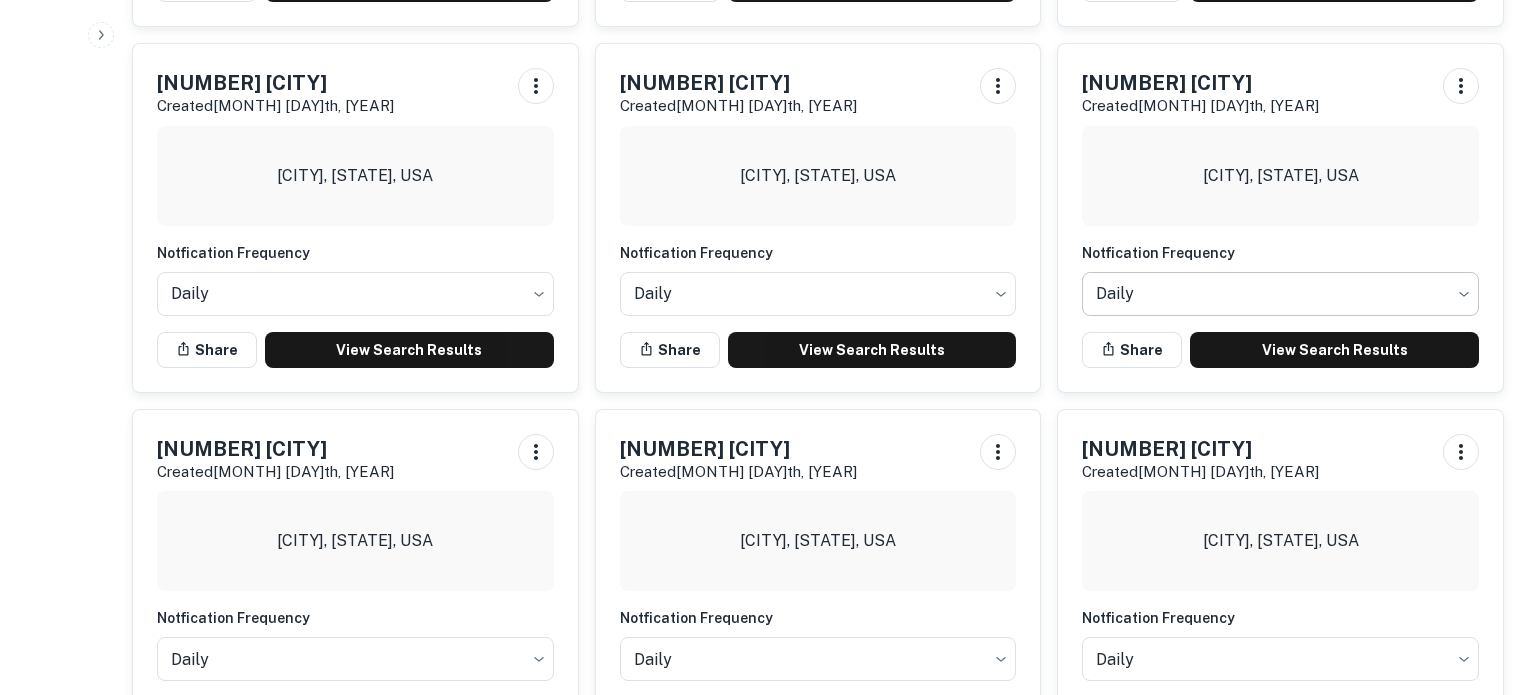scroll, scrollTop: 856, scrollLeft: 0, axis: vertical 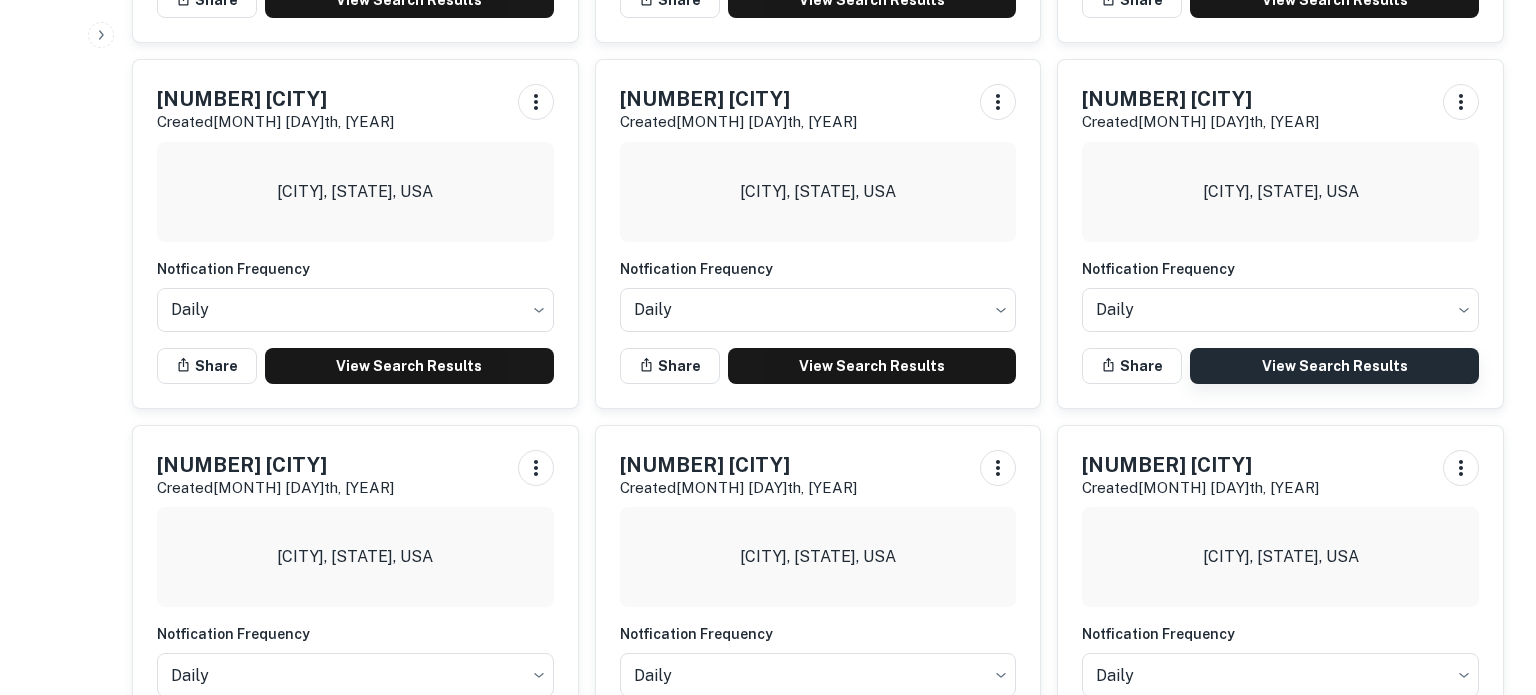 click on "View Search Results" at bounding box center [1334, 366] 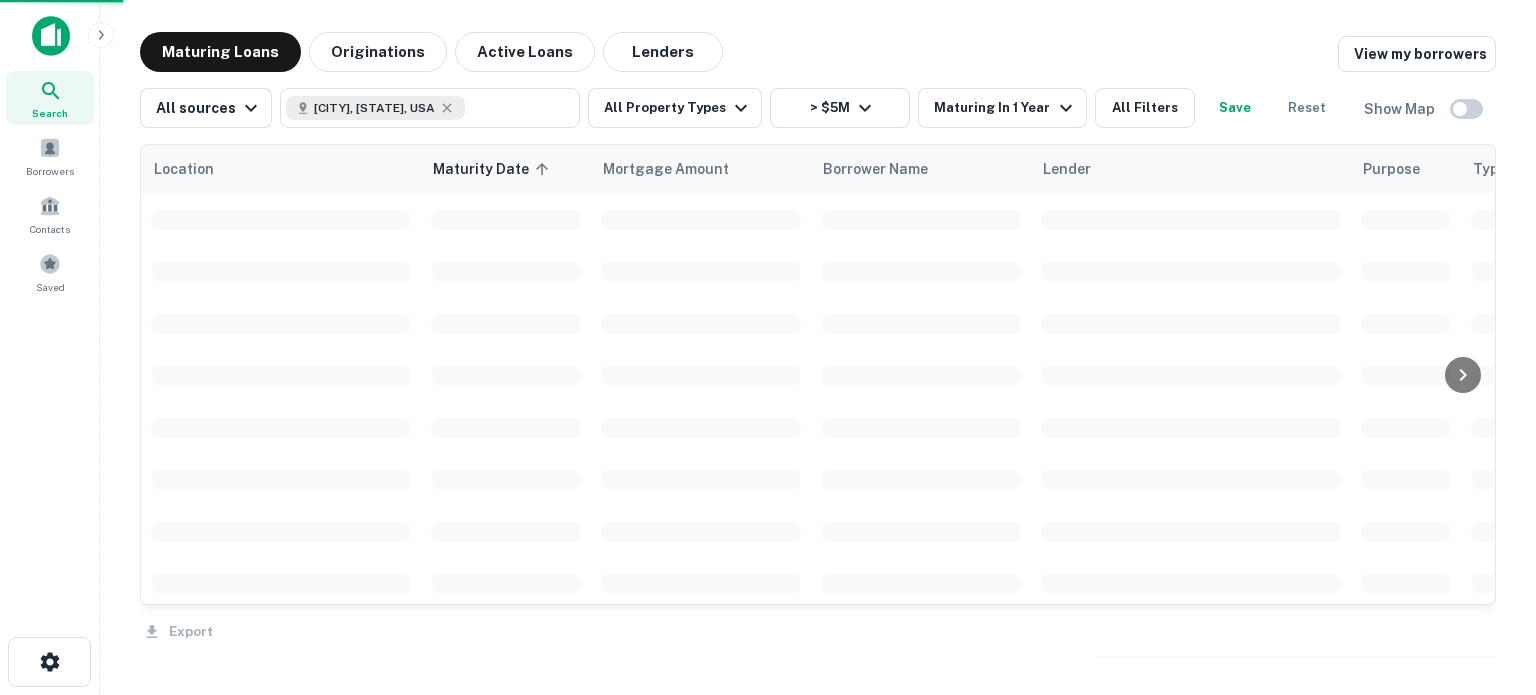 scroll, scrollTop: 0, scrollLeft: 0, axis: both 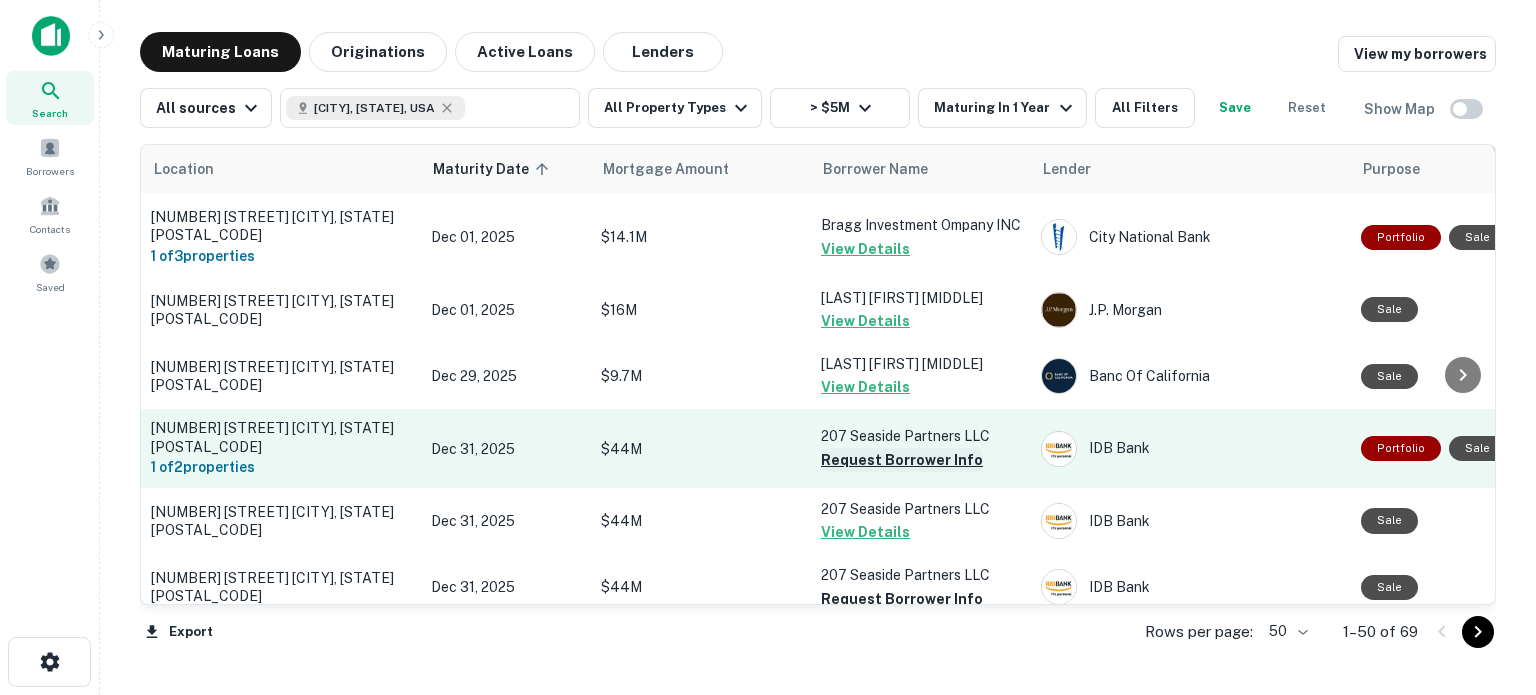 click on "Request Borrower Info" at bounding box center (902, 460) 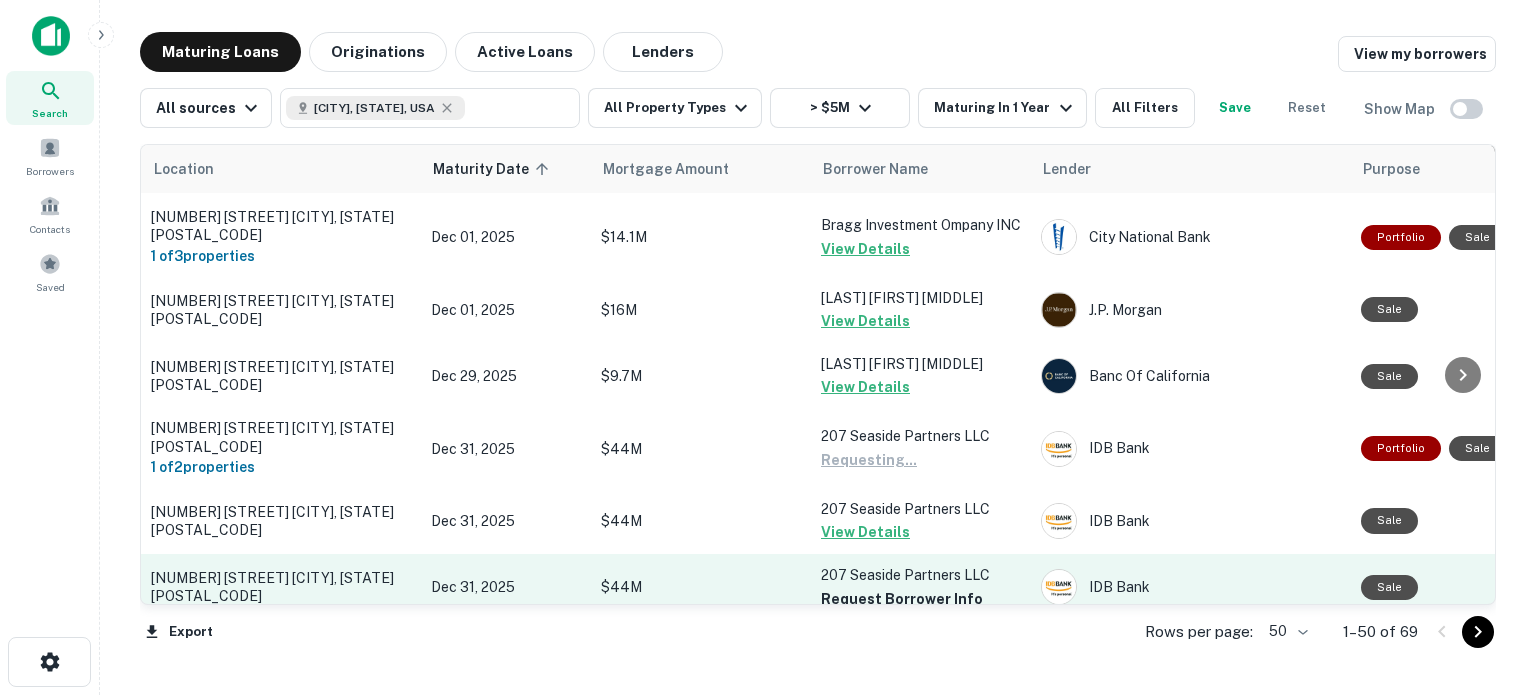 scroll, scrollTop: 1611, scrollLeft: 0, axis: vertical 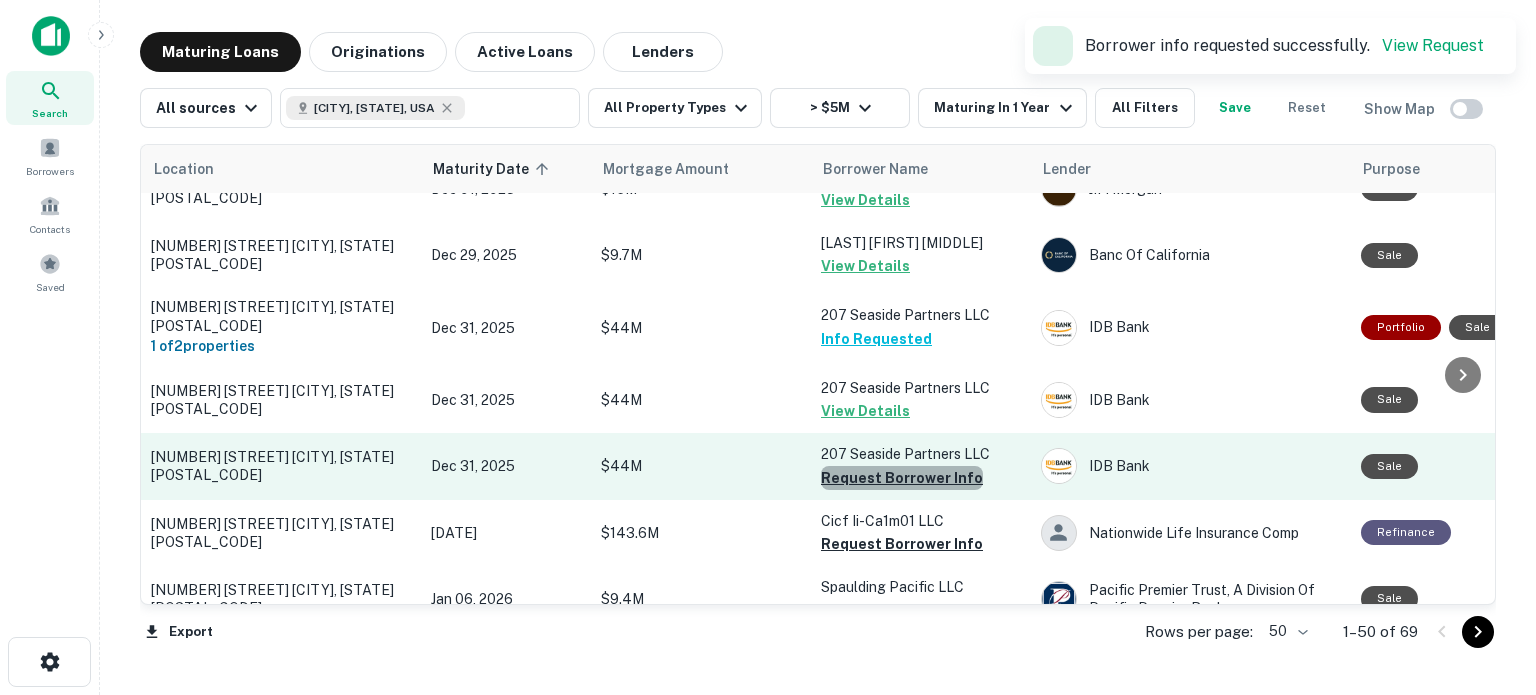 click on "Request Borrower Info" at bounding box center (902, 478) 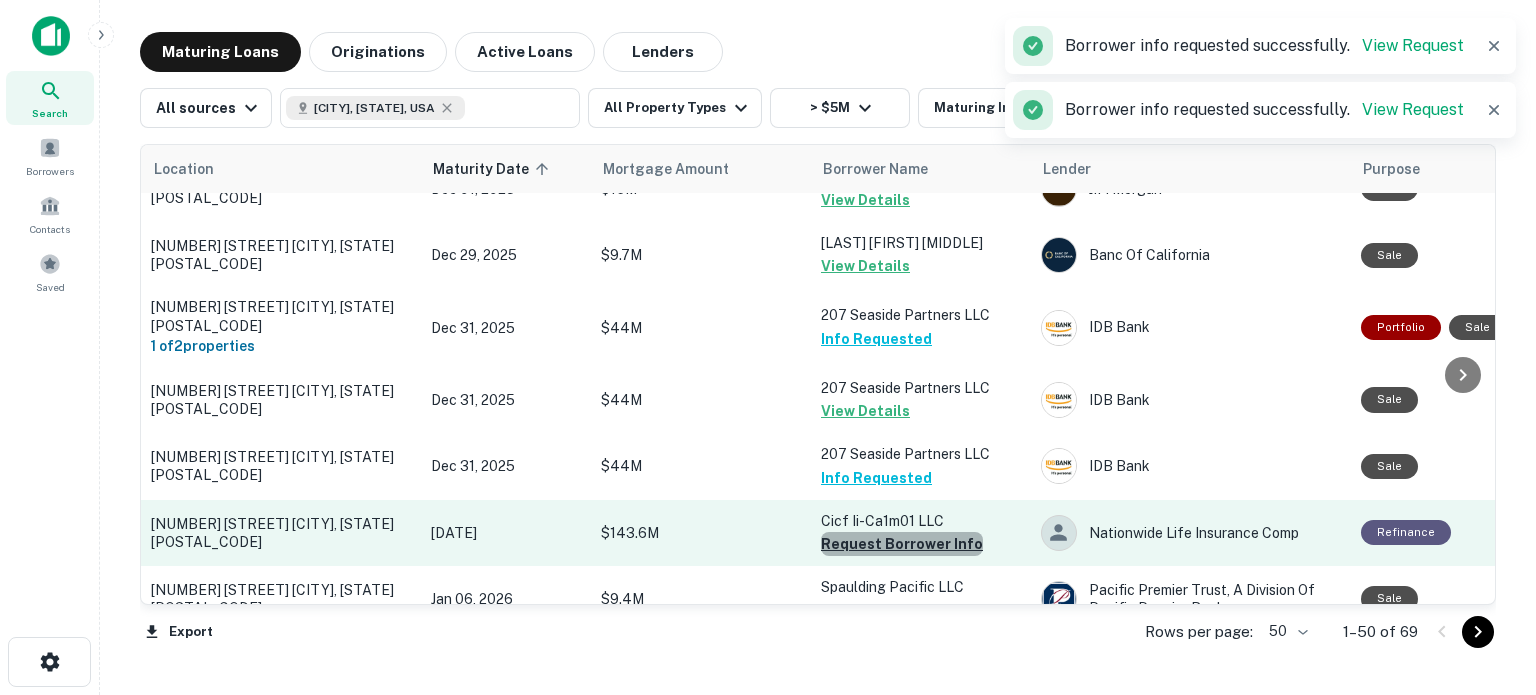 click on "Request Borrower Info" at bounding box center [902, 544] 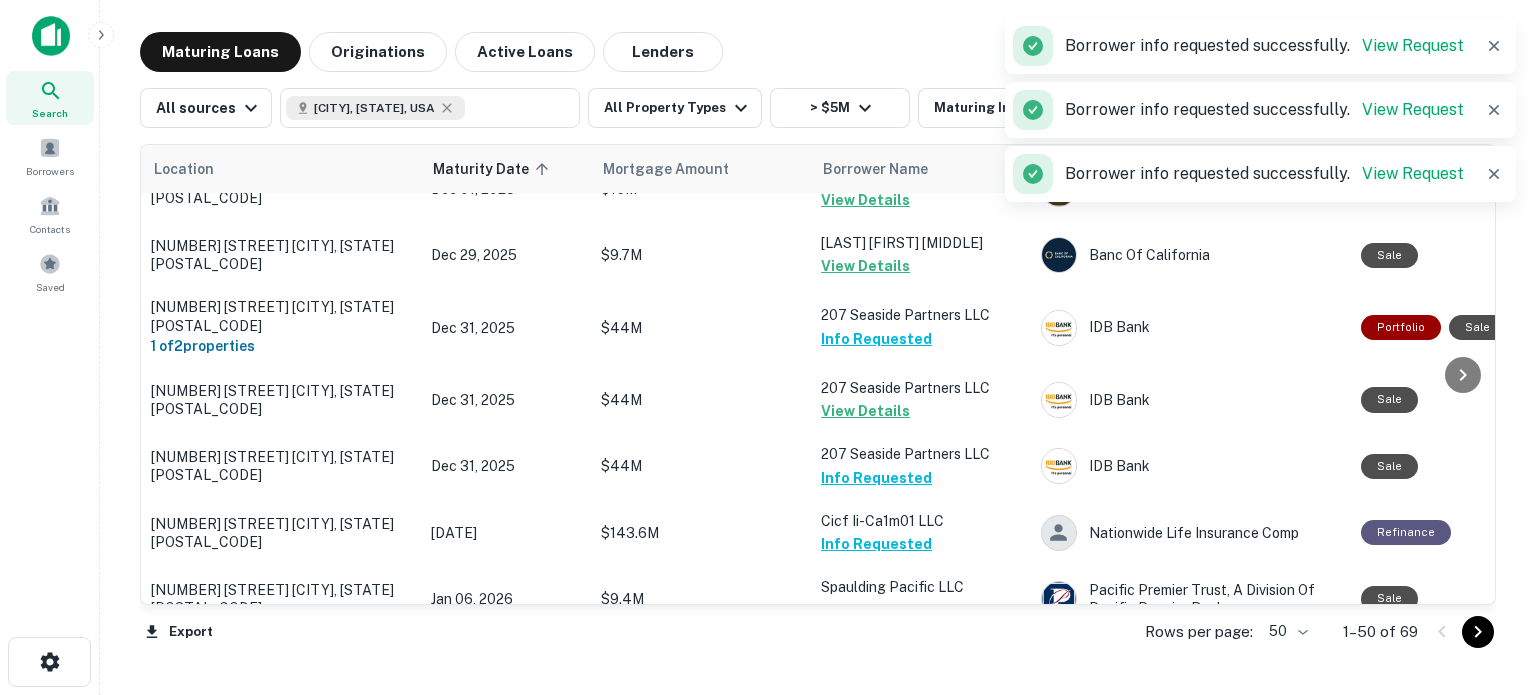 scroll, scrollTop: 1942, scrollLeft: 0, axis: vertical 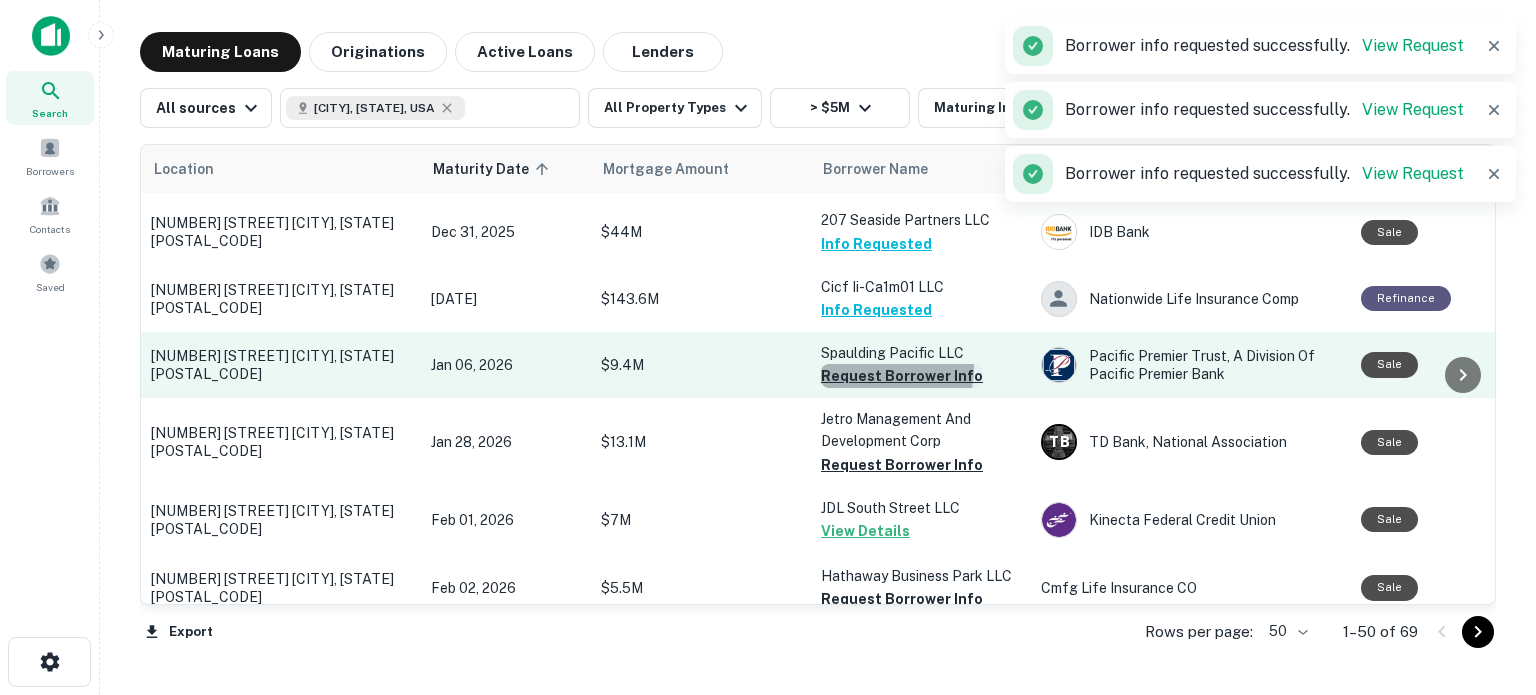 click on "Request Borrower Info" at bounding box center (902, 376) 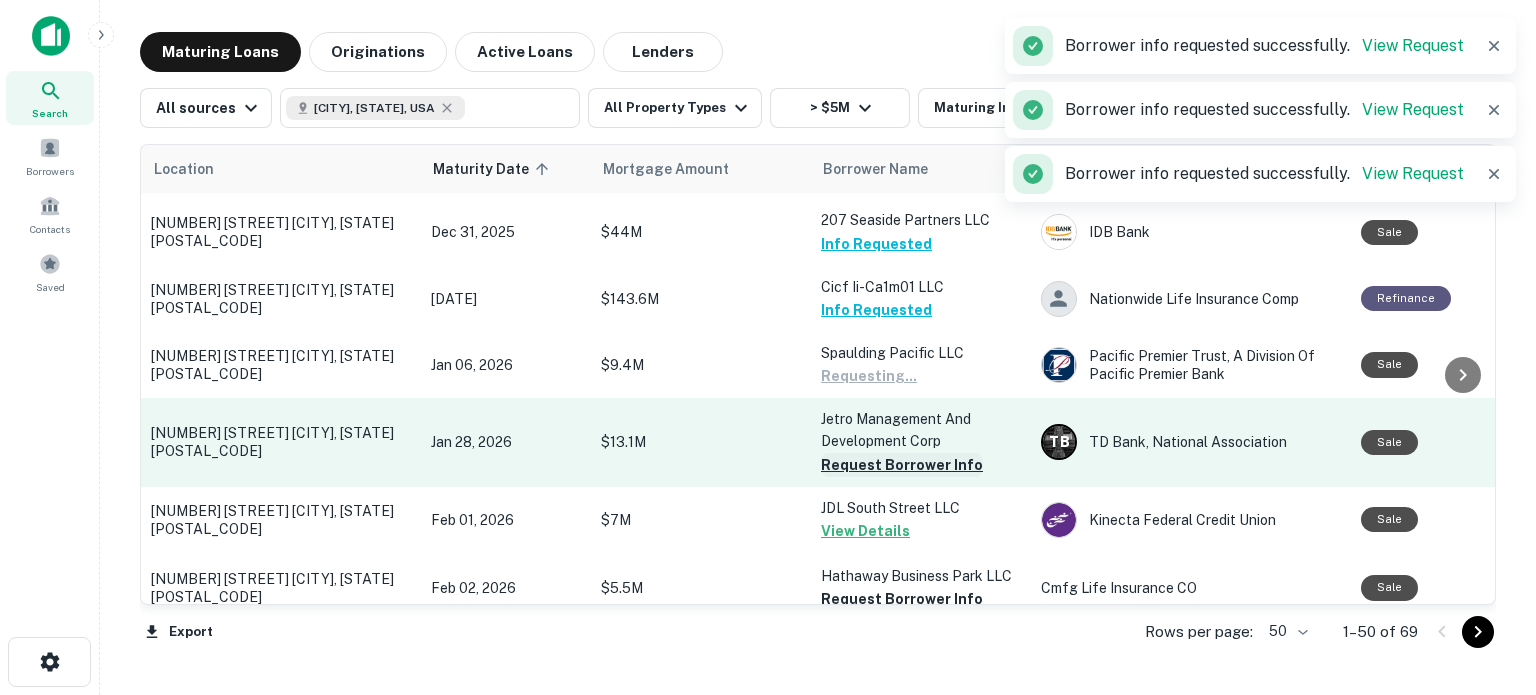 click on "Request Borrower Info" at bounding box center [902, 465] 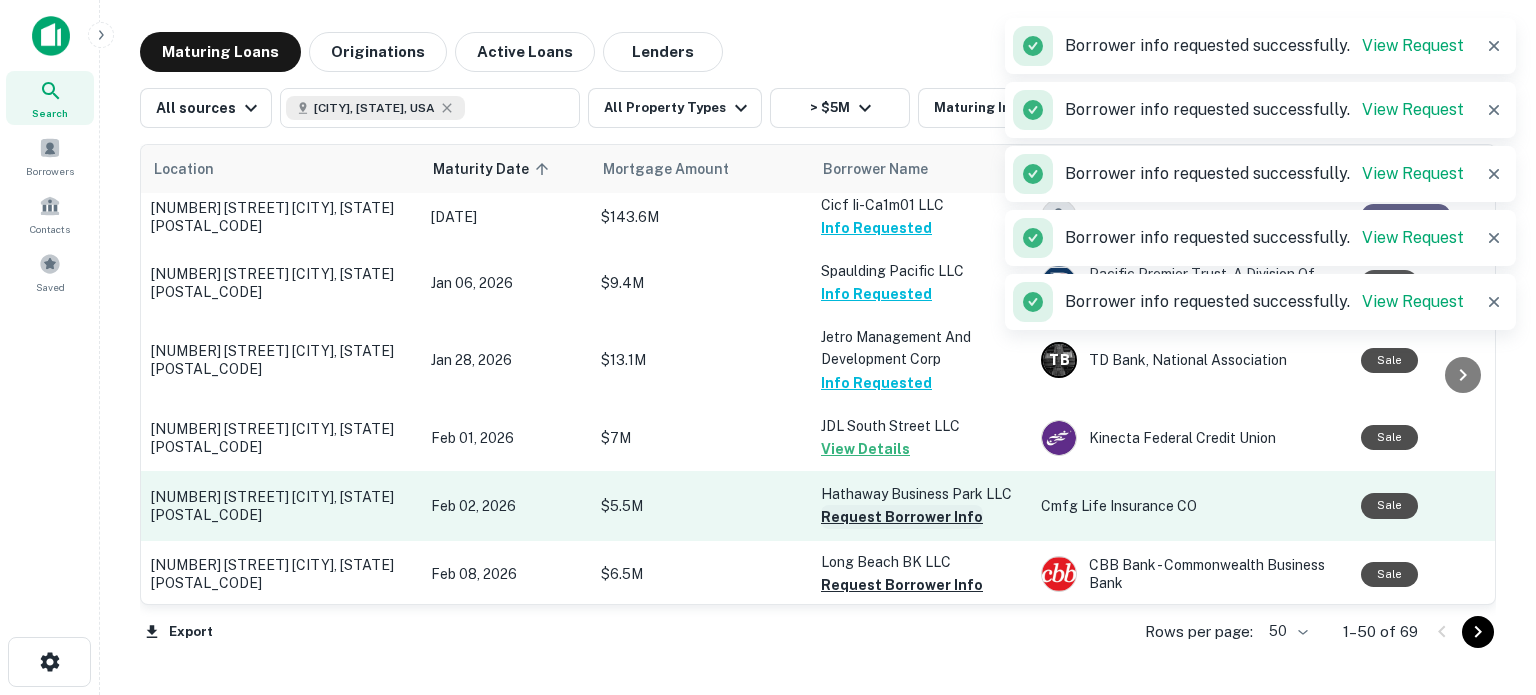 scroll, scrollTop: 2024, scrollLeft: 0, axis: vertical 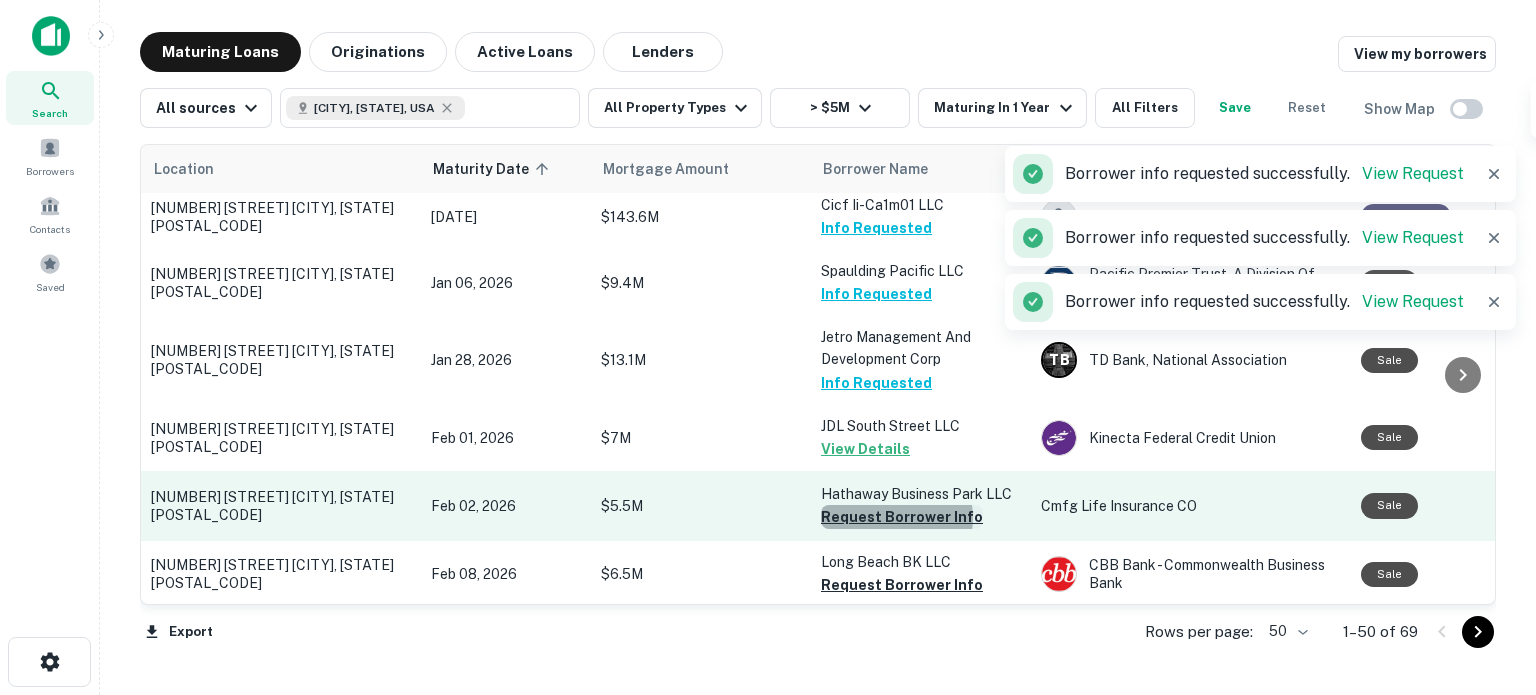 click on "Request Borrower Info" at bounding box center [902, 517] 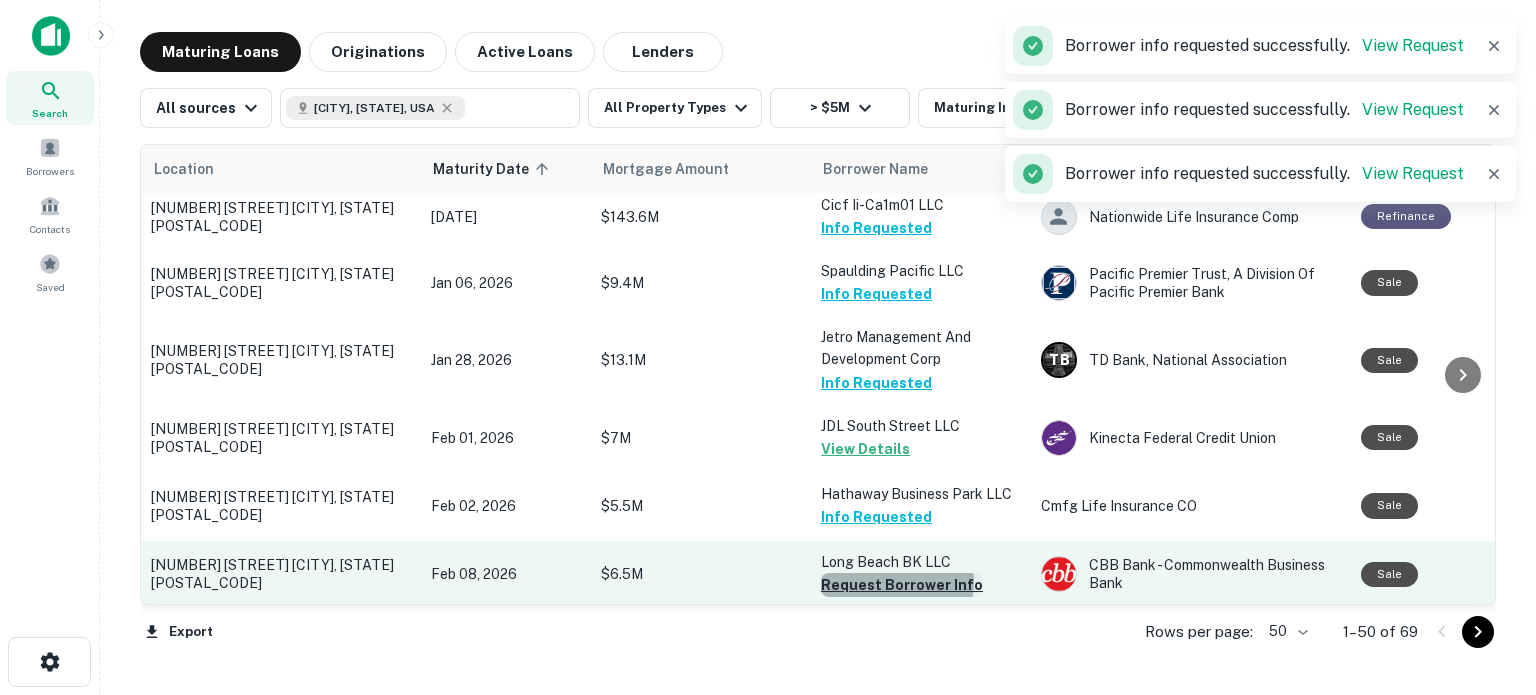 click on "Request Borrower Info" at bounding box center (902, 585) 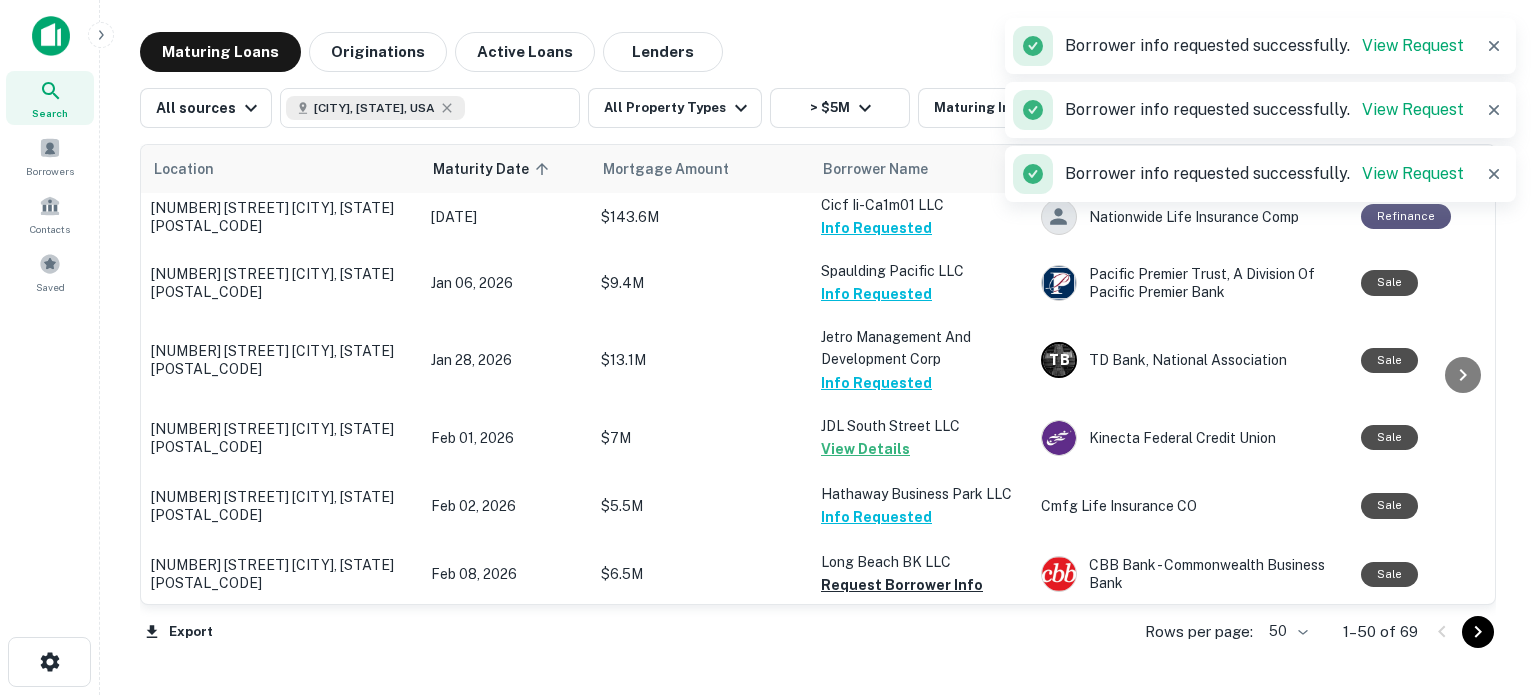 scroll, scrollTop: 2218, scrollLeft: 0, axis: vertical 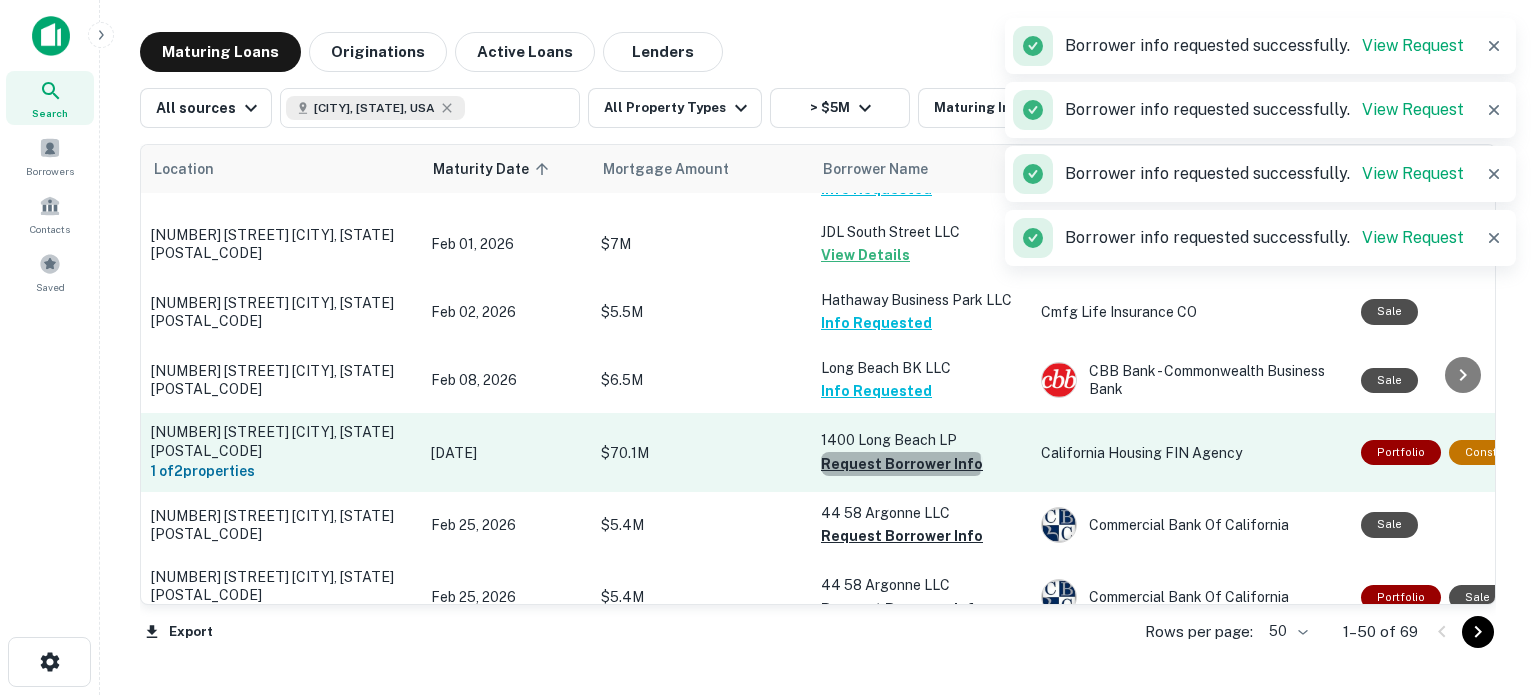 click on "Request Borrower Info" at bounding box center [902, 464] 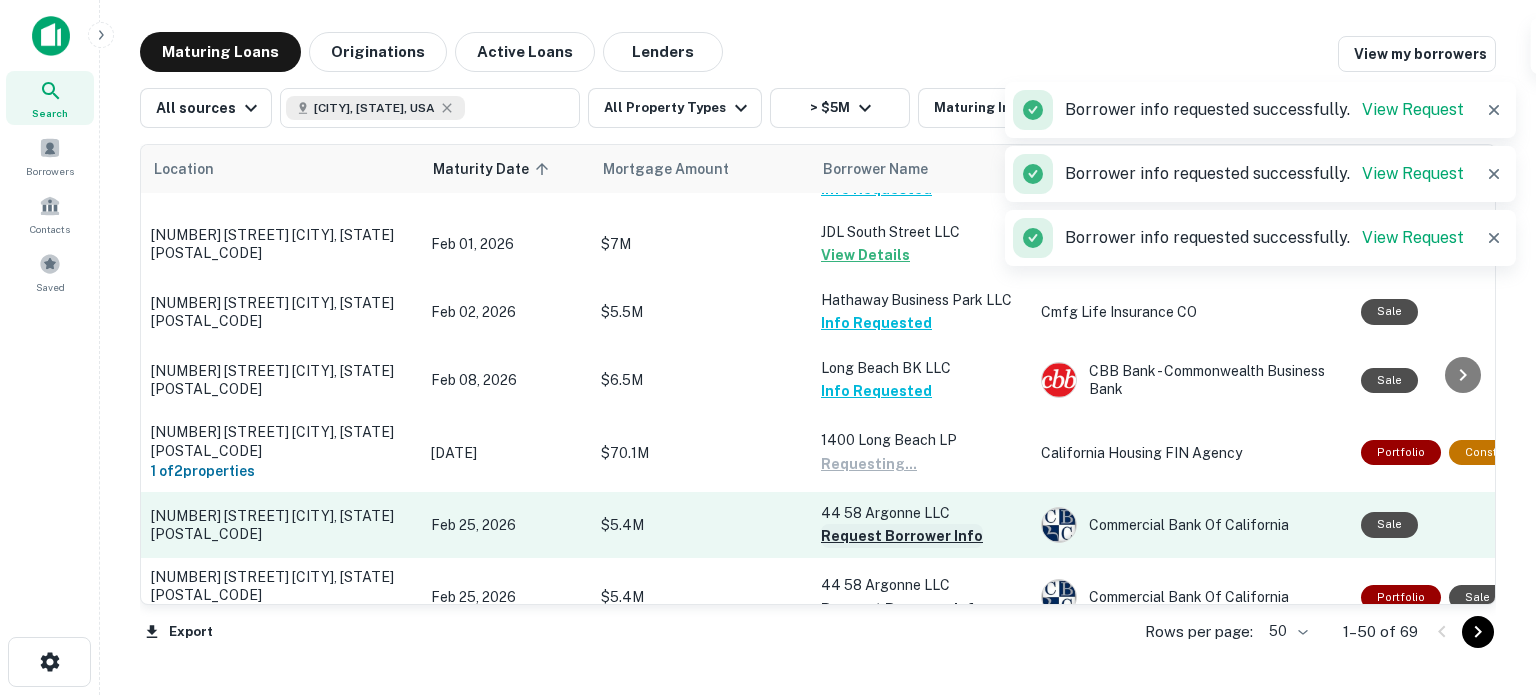 click on "Request Borrower Info" at bounding box center (902, 536) 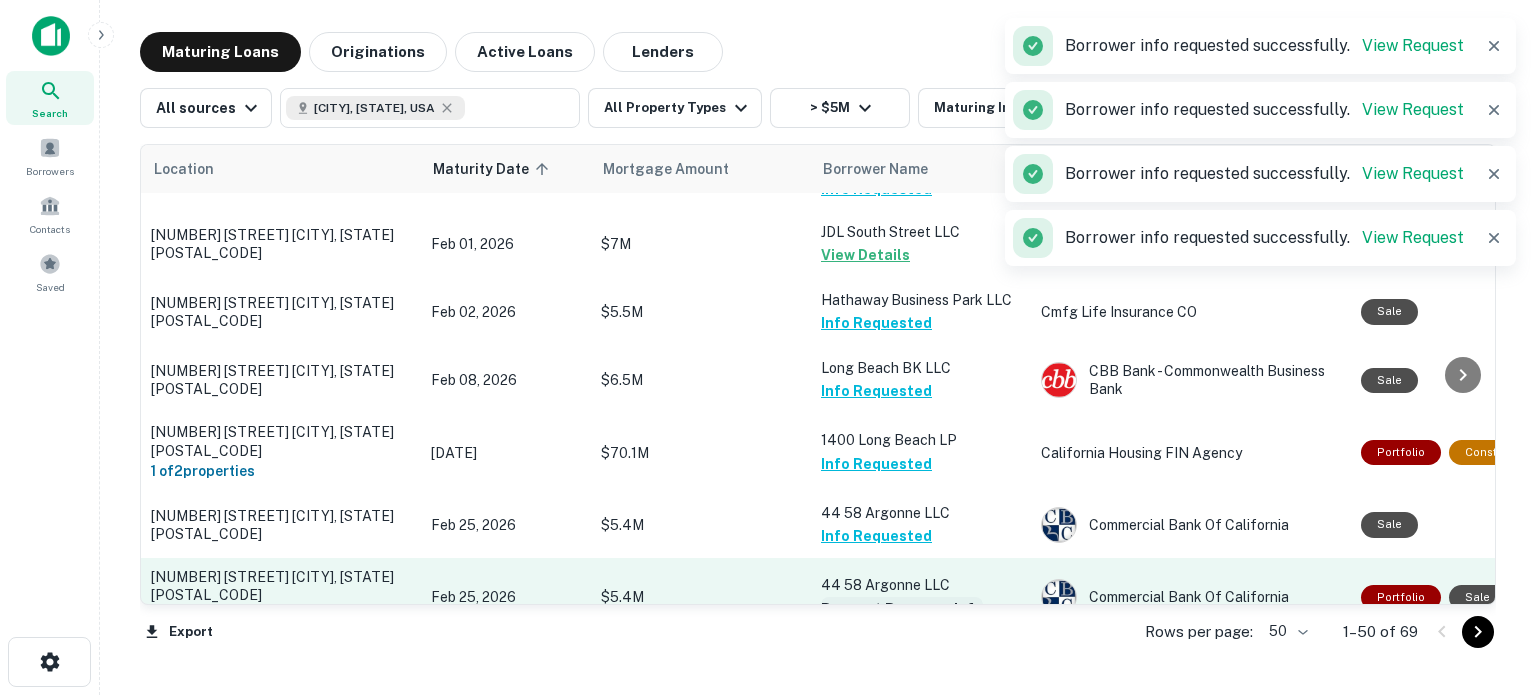 click on "Request Borrower Info" at bounding box center (902, 609) 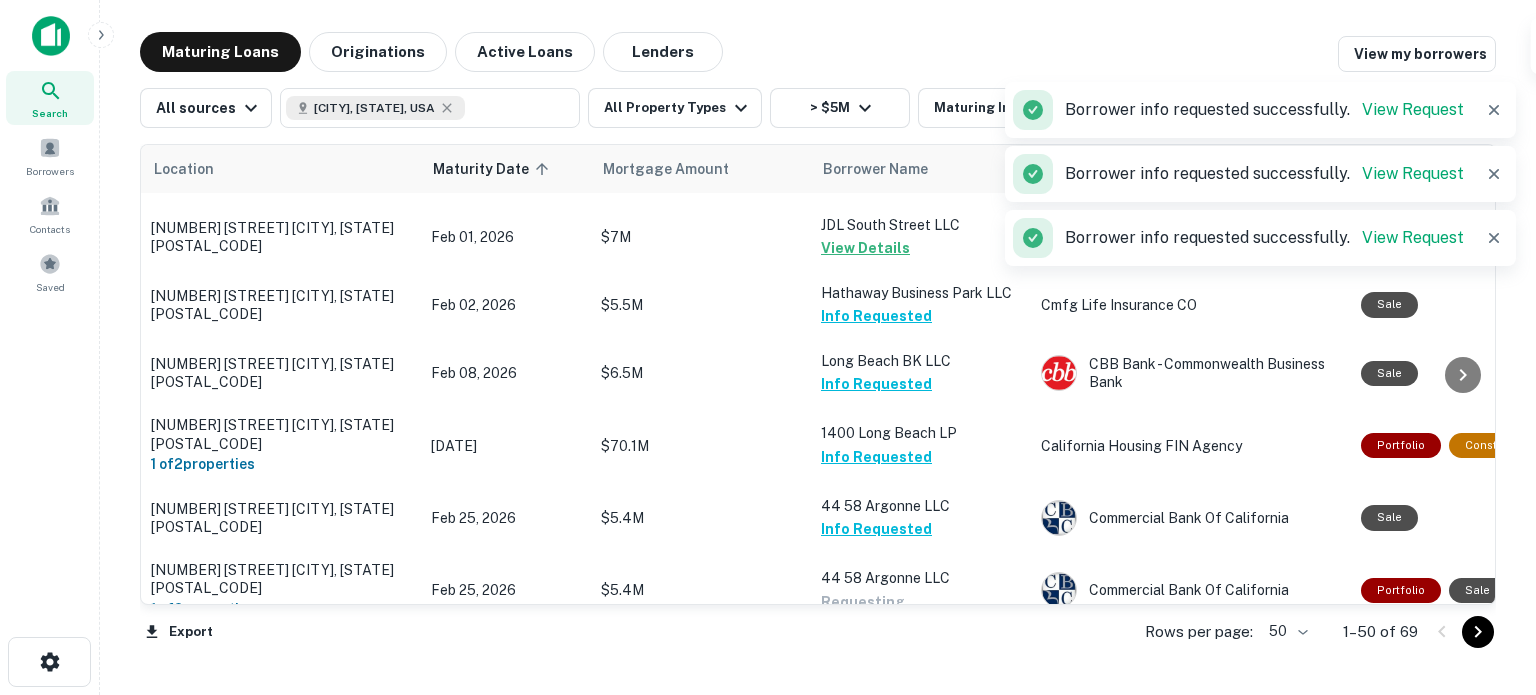 scroll, scrollTop: 2463, scrollLeft: 0, axis: vertical 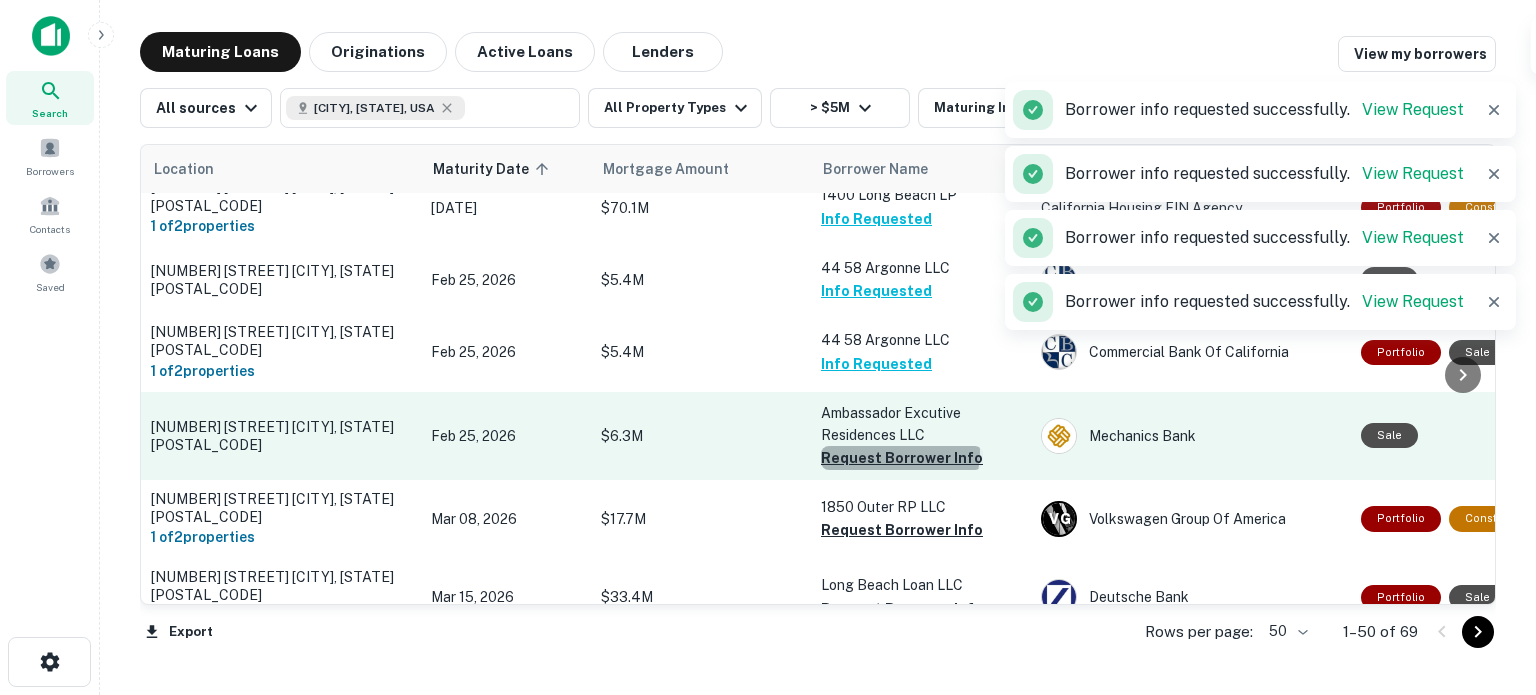 click on "Request Borrower Info" at bounding box center [902, 458] 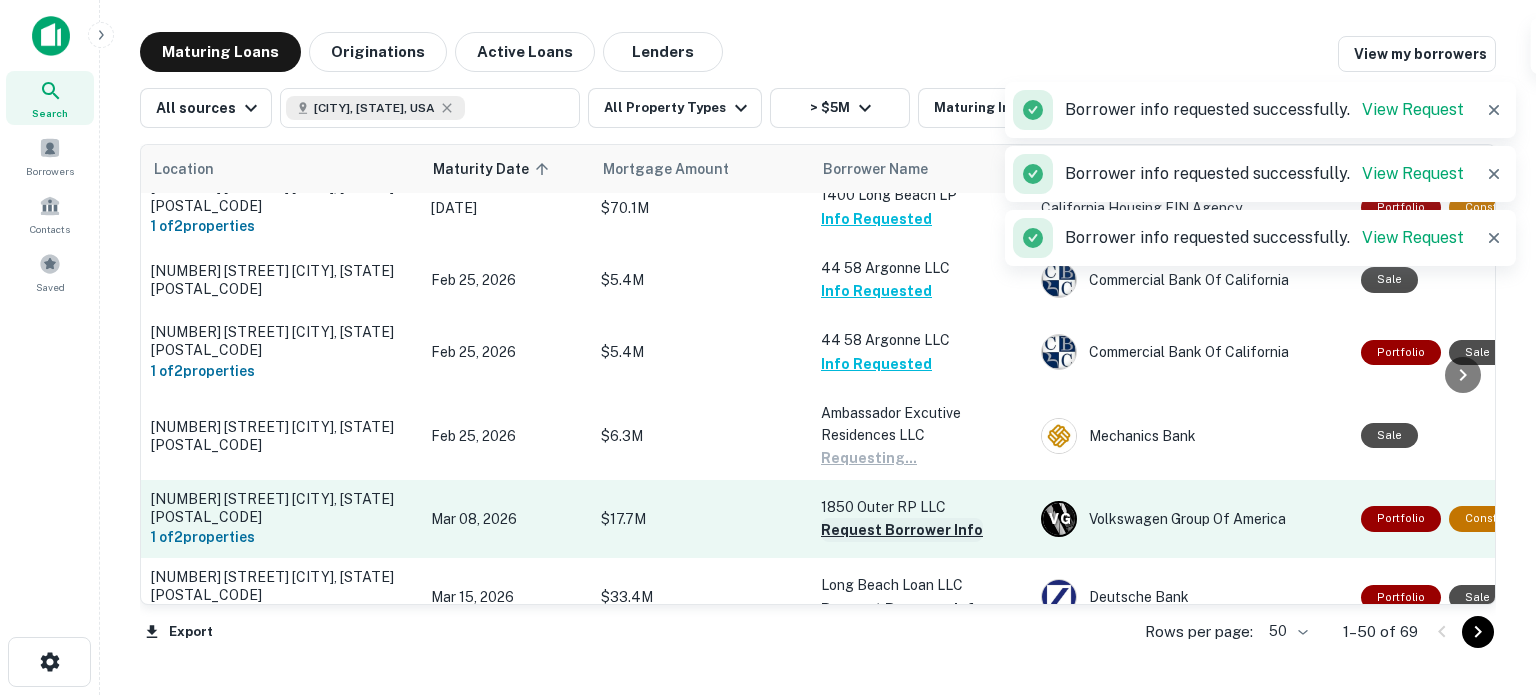 click on "Request Borrower Info" at bounding box center [902, 530] 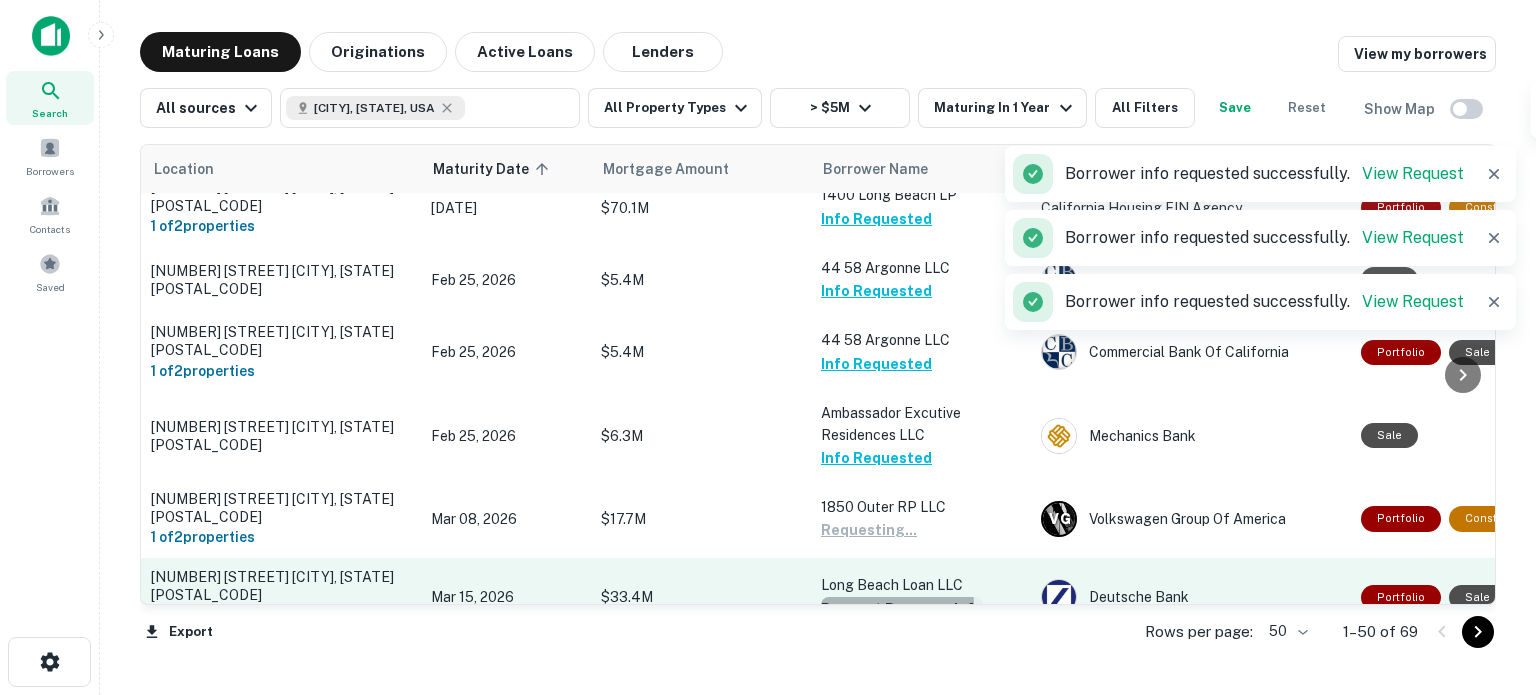 click on "Request Borrower Info" at bounding box center (902, 609) 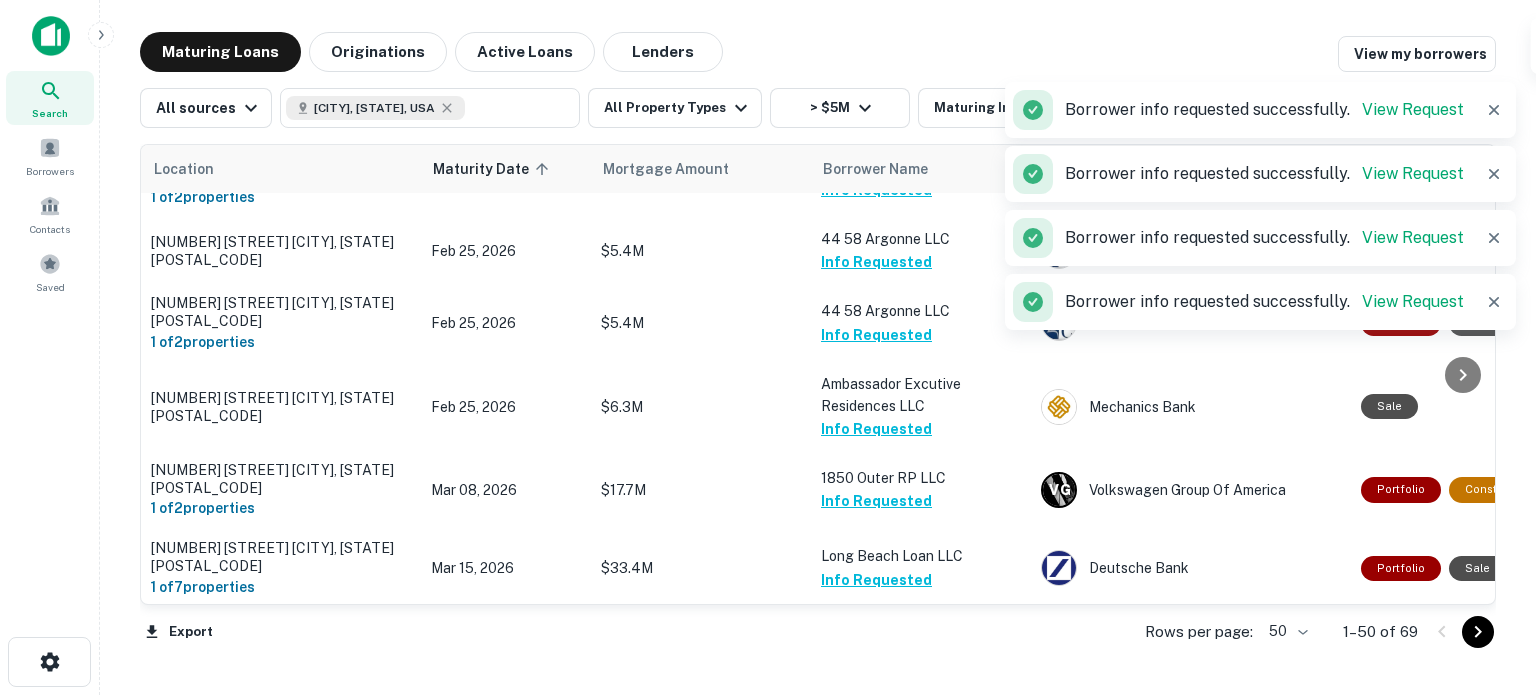 scroll, scrollTop: 2636, scrollLeft: 0, axis: vertical 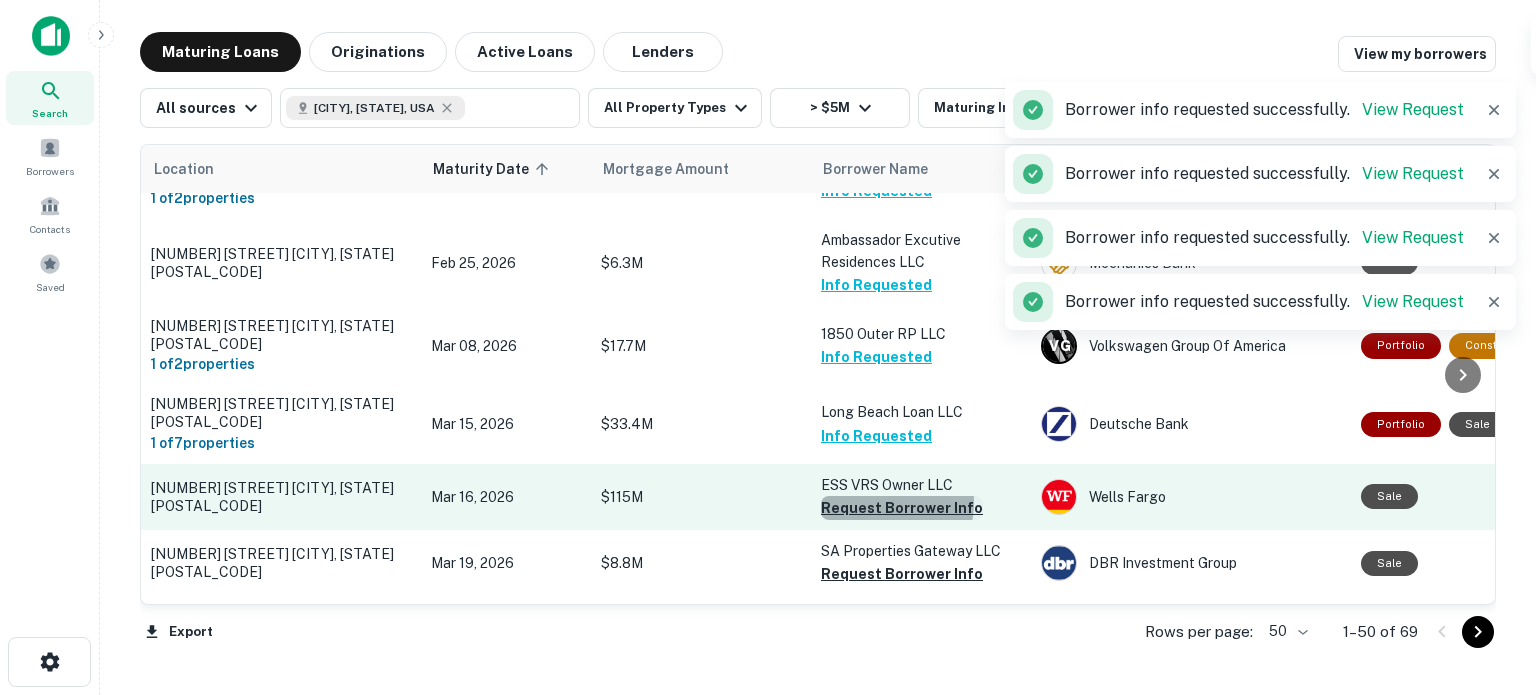 click on "Request Borrower Info" at bounding box center [902, 508] 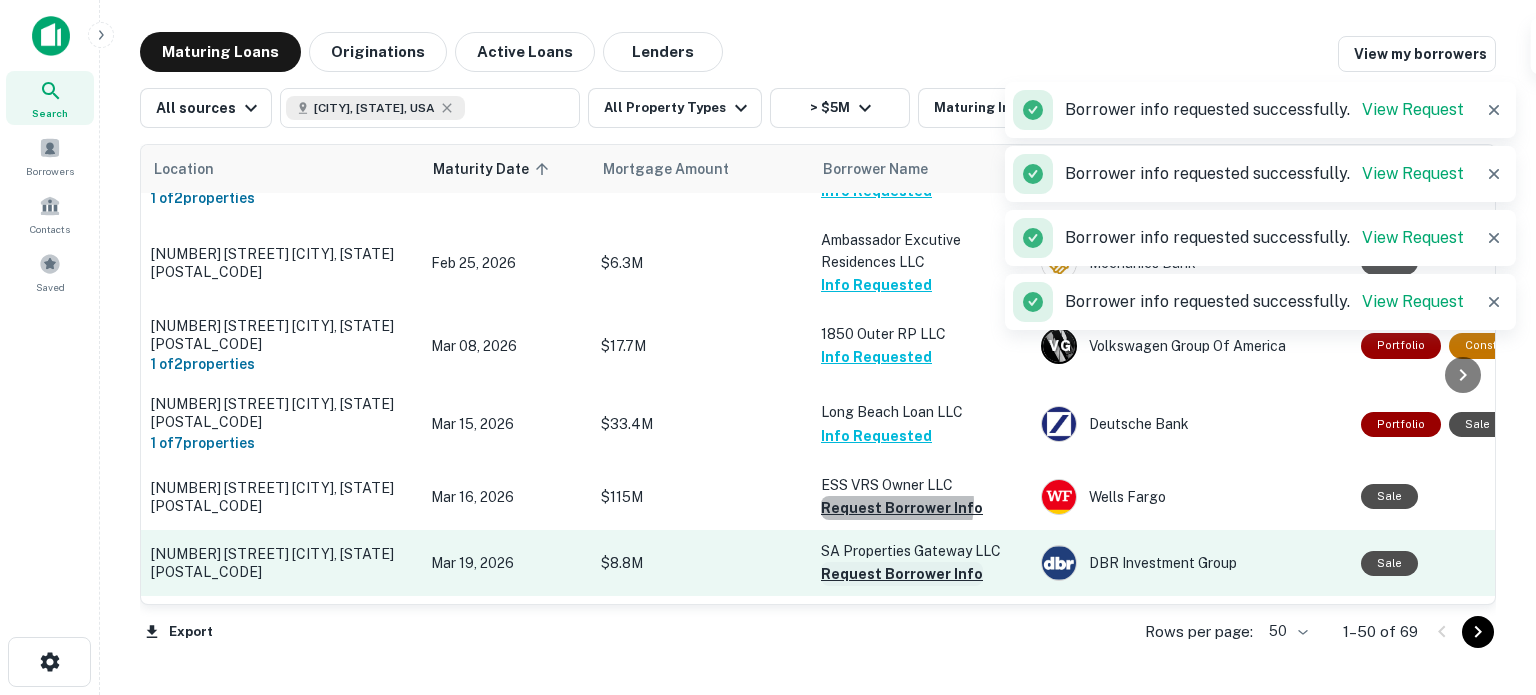 click on "Request Borrower Info" at bounding box center [902, 574] 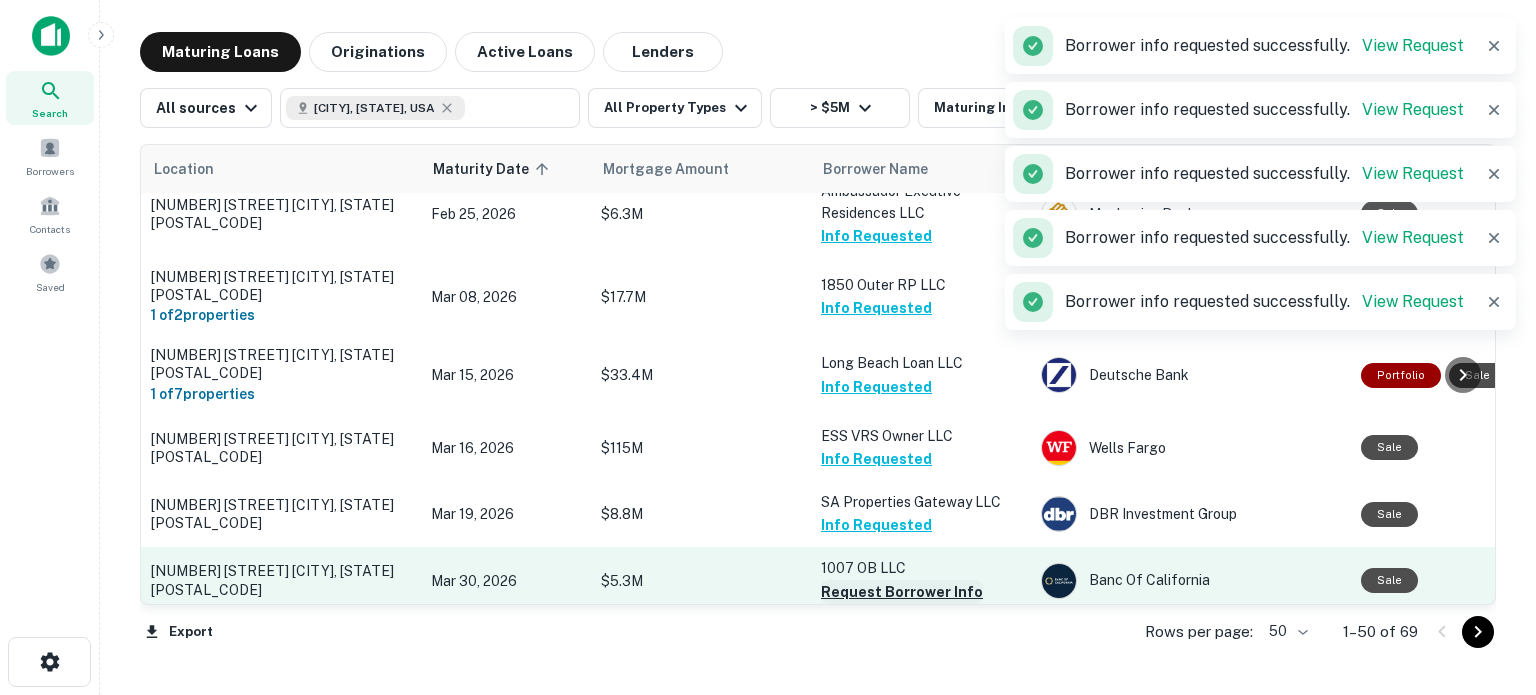 scroll, scrollTop: 2717, scrollLeft: 0, axis: vertical 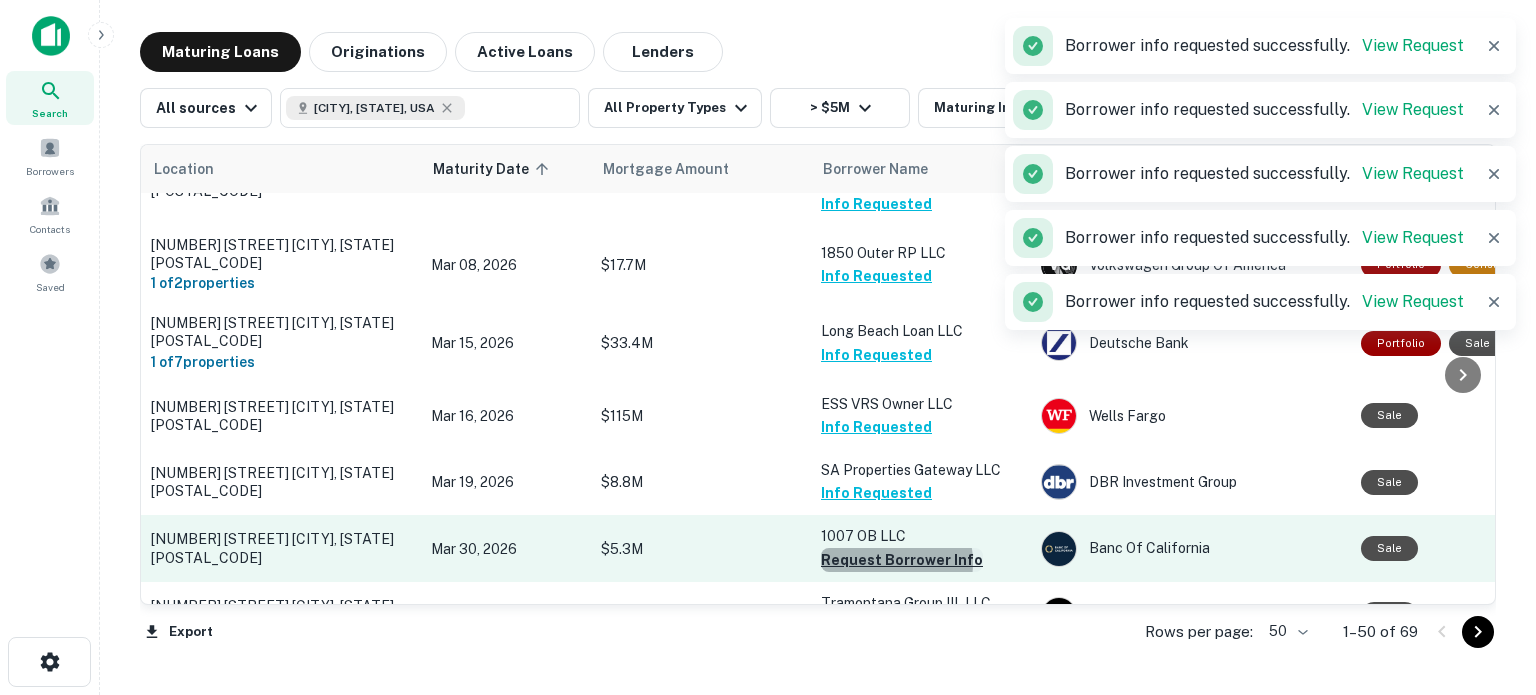 click on "Request Borrower Info" at bounding box center (902, 560) 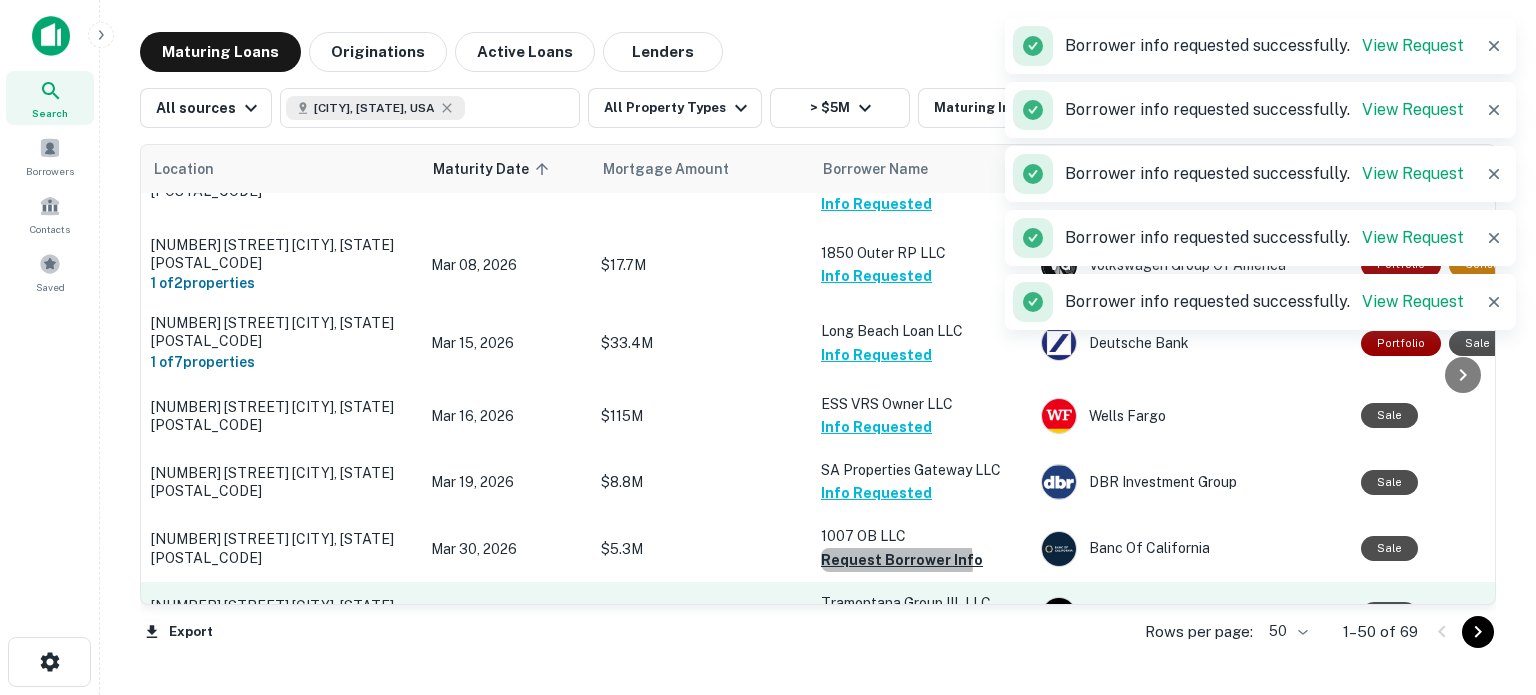 click on "Request Borrower Info" at bounding box center (902, 626) 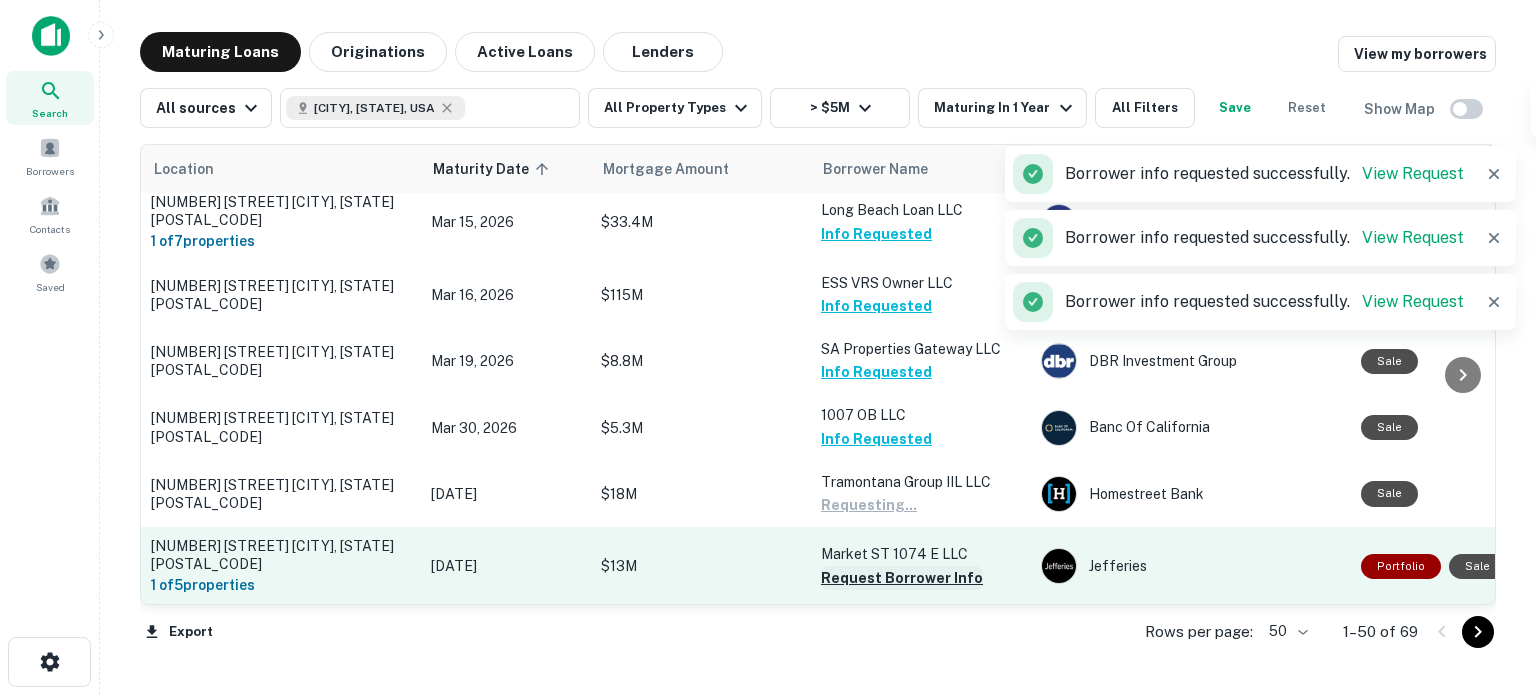 scroll, scrollTop: 2890, scrollLeft: 0, axis: vertical 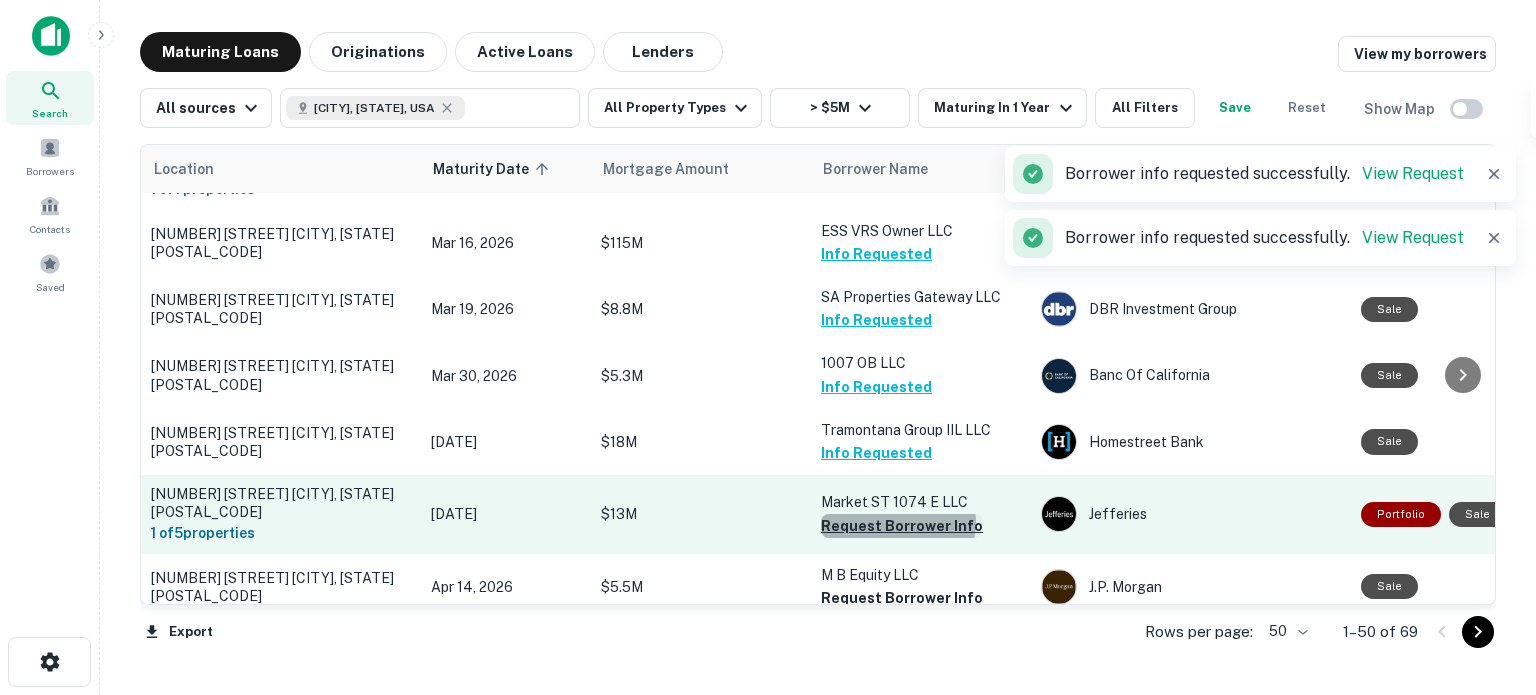 click on "Request Borrower Info" at bounding box center (902, 526) 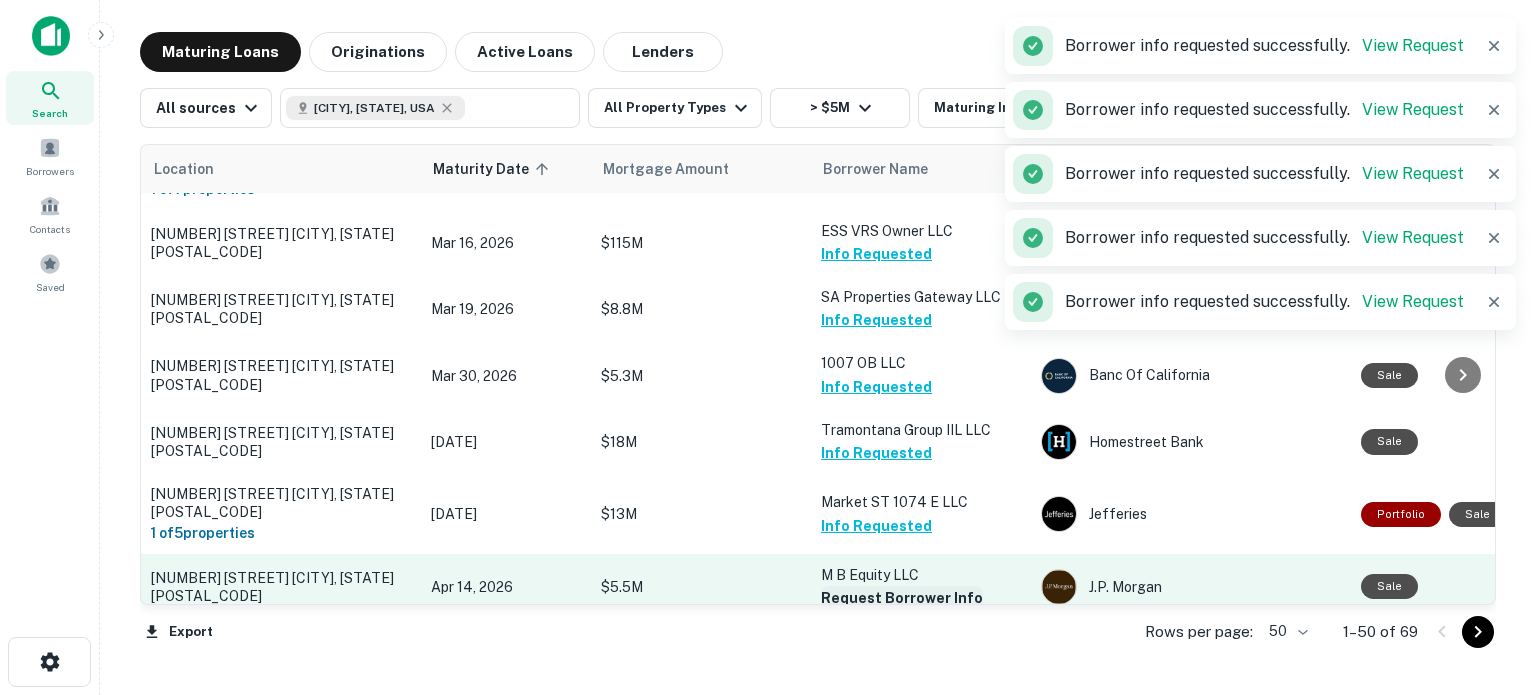 click on "Request Borrower Info" at bounding box center [902, 598] 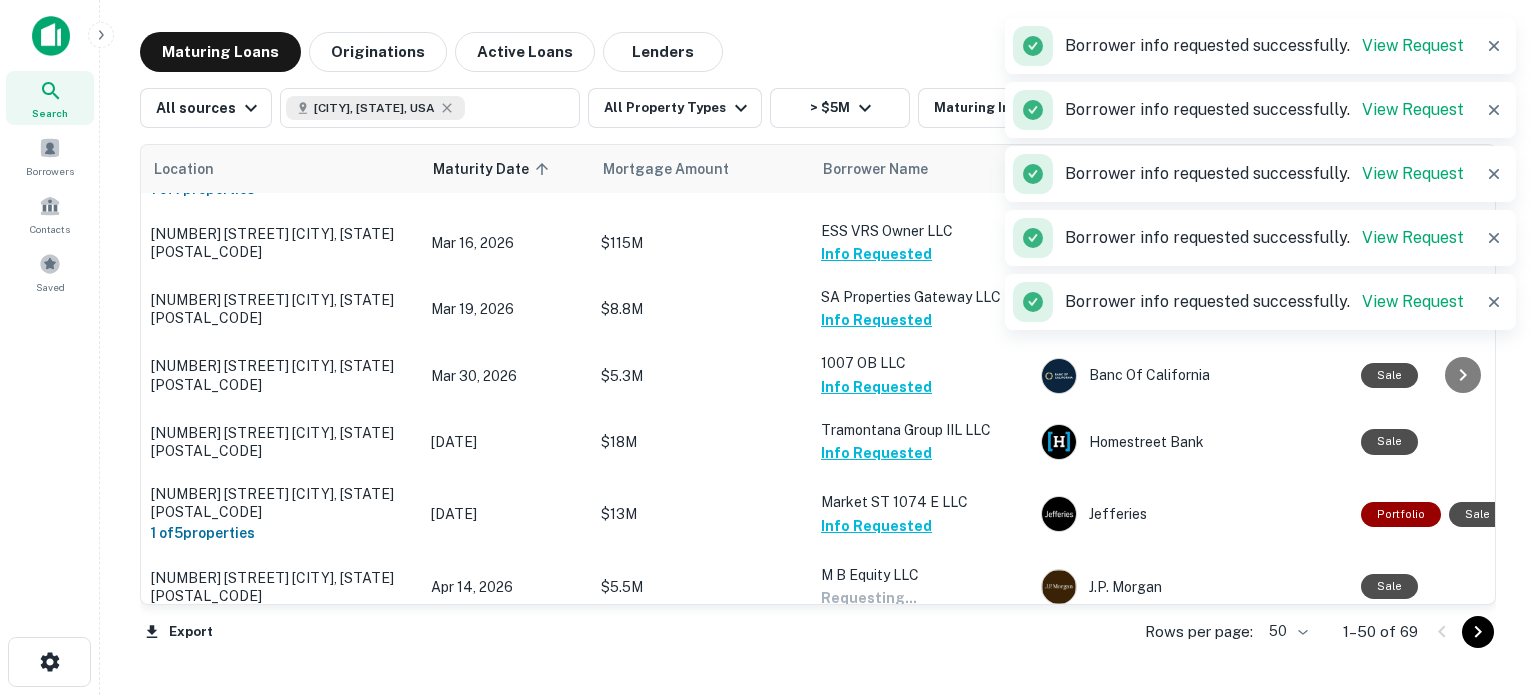 click on "Request Borrower Info" at bounding box center [902, 664] 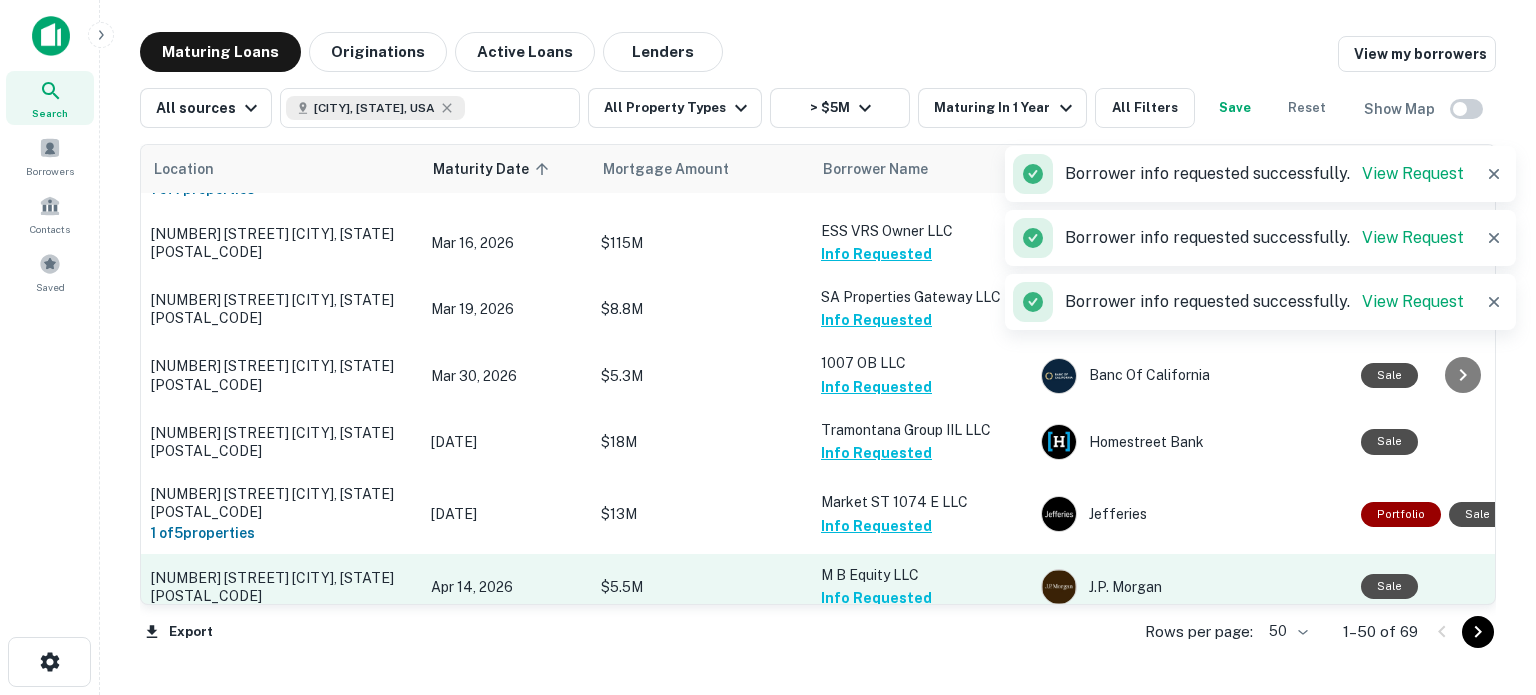 scroll, scrollTop: 3090, scrollLeft: 0, axis: vertical 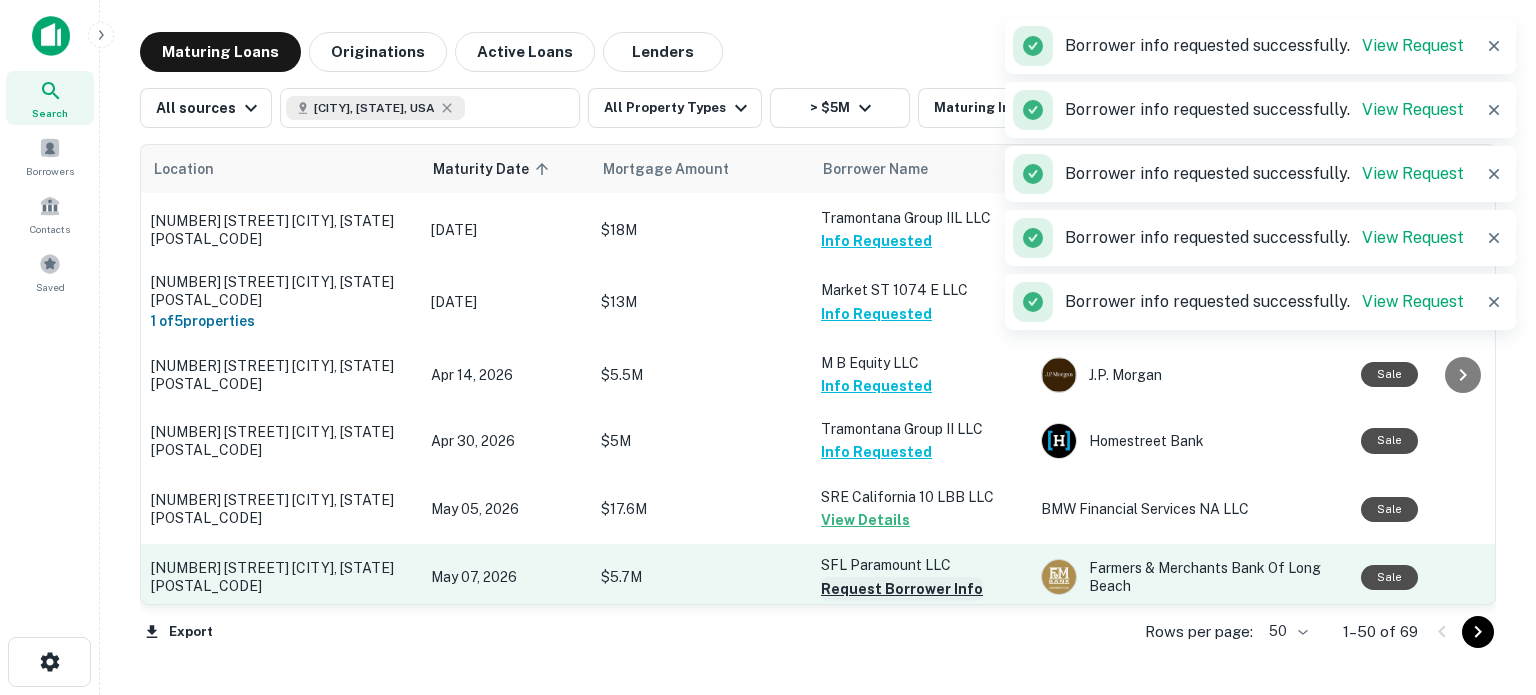 click on "Request Borrower Info" at bounding box center (902, 589) 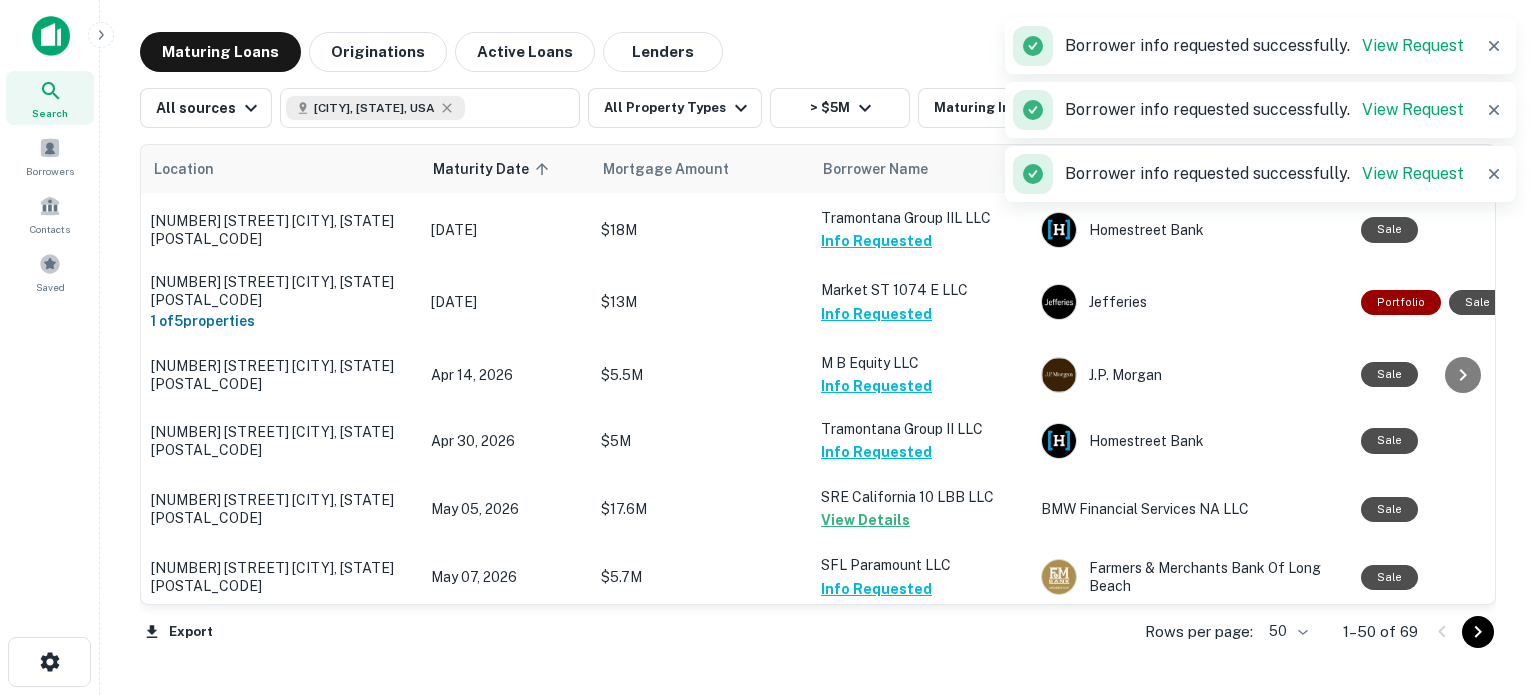 click on "Request Borrower Info" at bounding box center [902, 655] 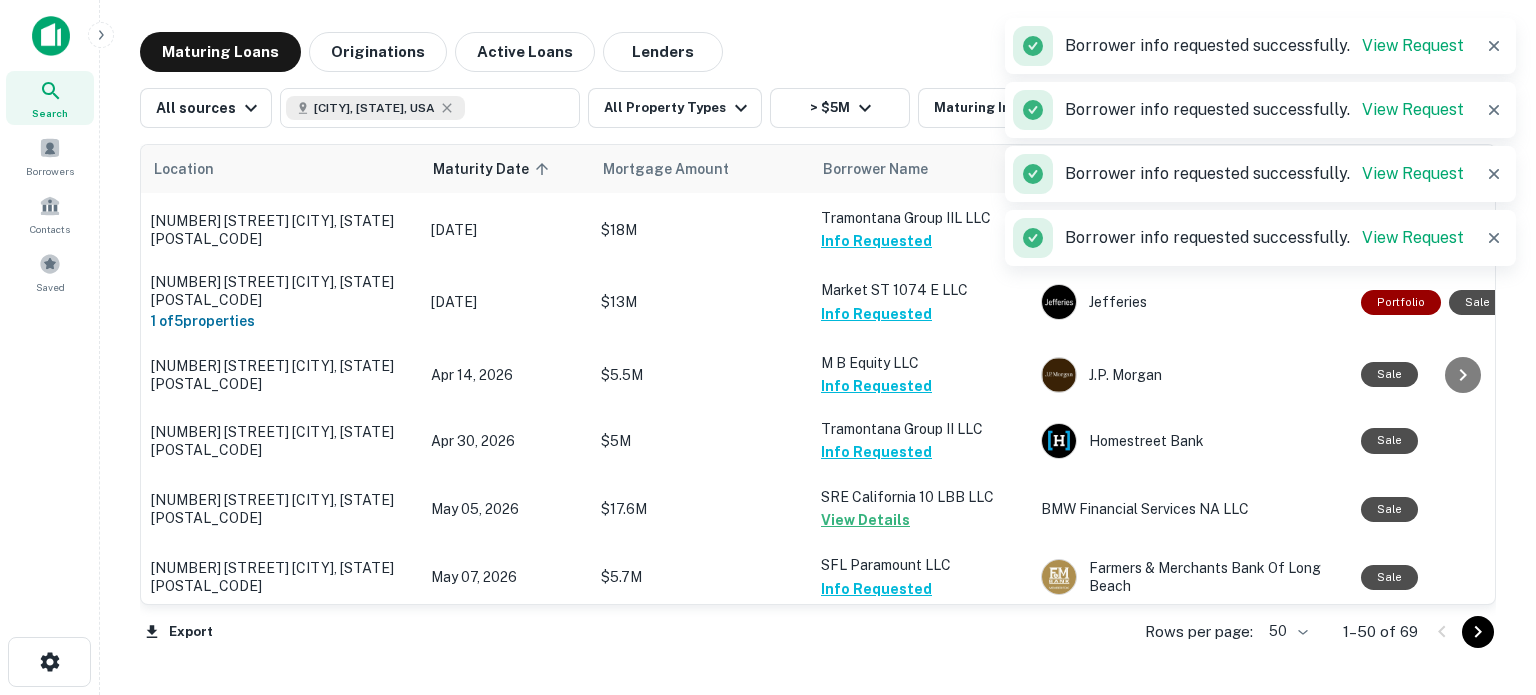 scroll, scrollTop: 3090, scrollLeft: 0, axis: vertical 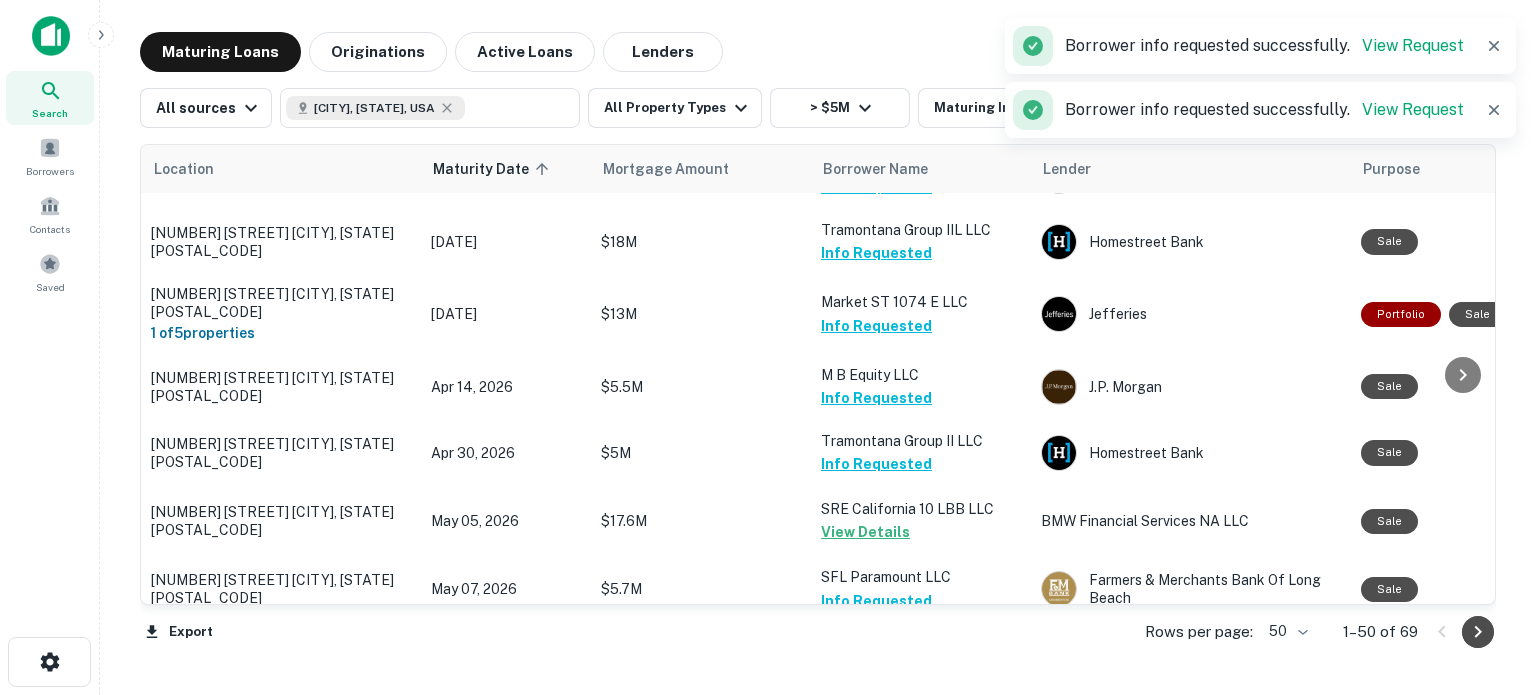 click 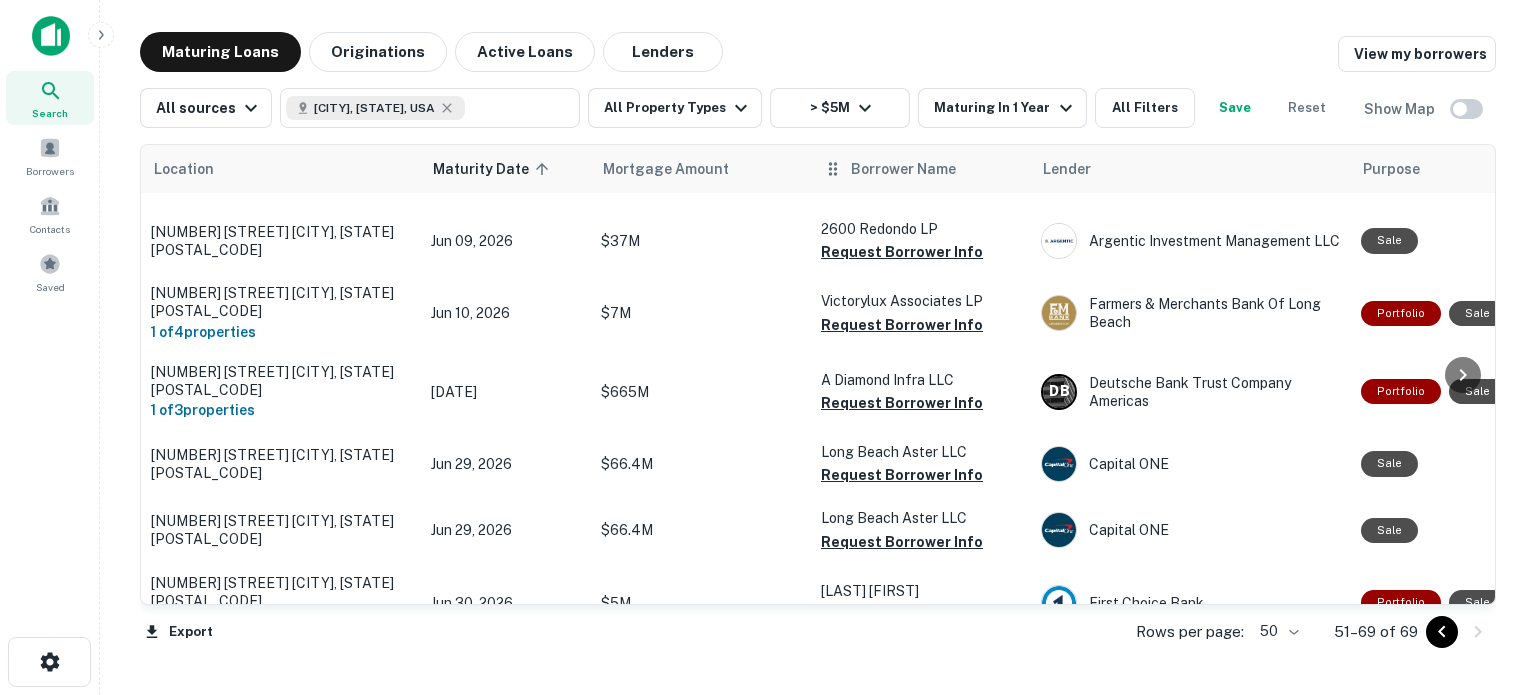 scroll, scrollTop: 0, scrollLeft: 0, axis: both 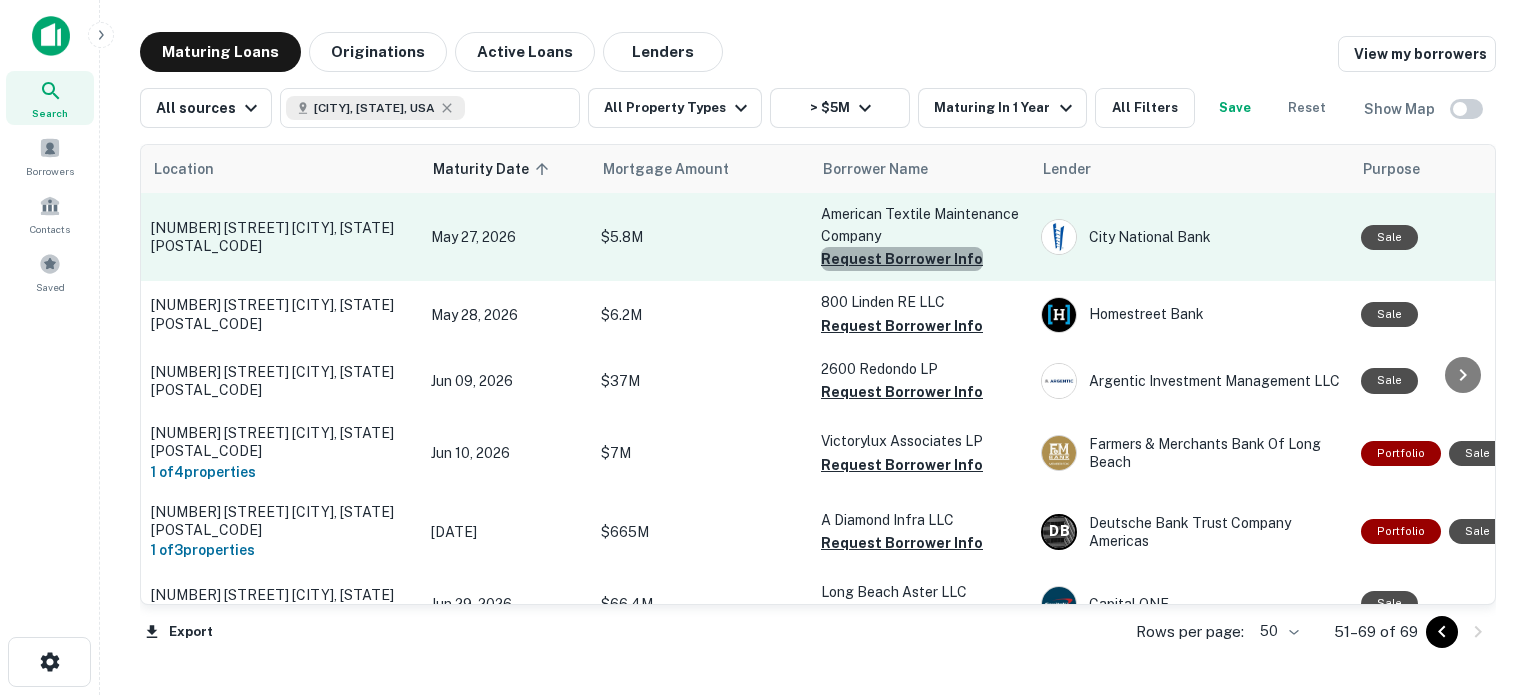 click on "Request Borrower Info" at bounding box center [902, 259] 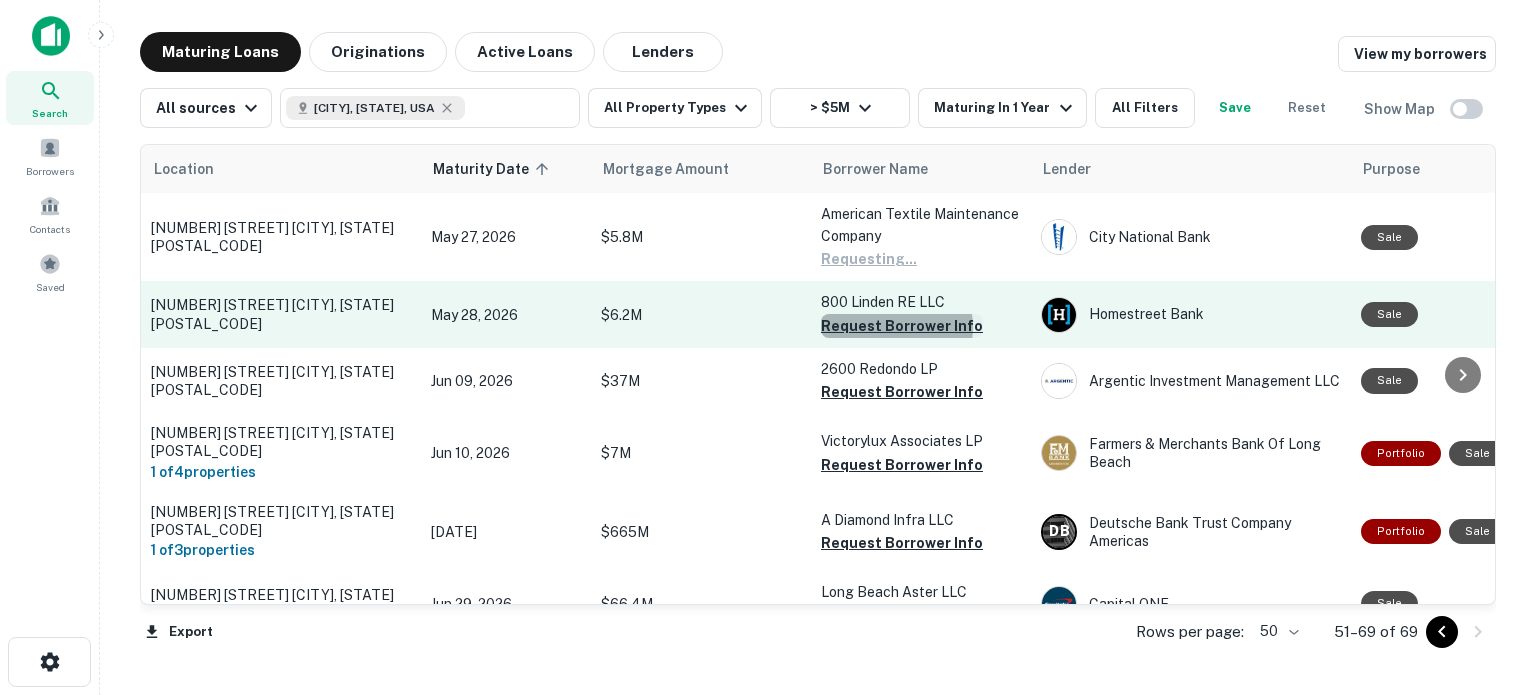 click on "Request Borrower Info" at bounding box center [902, 326] 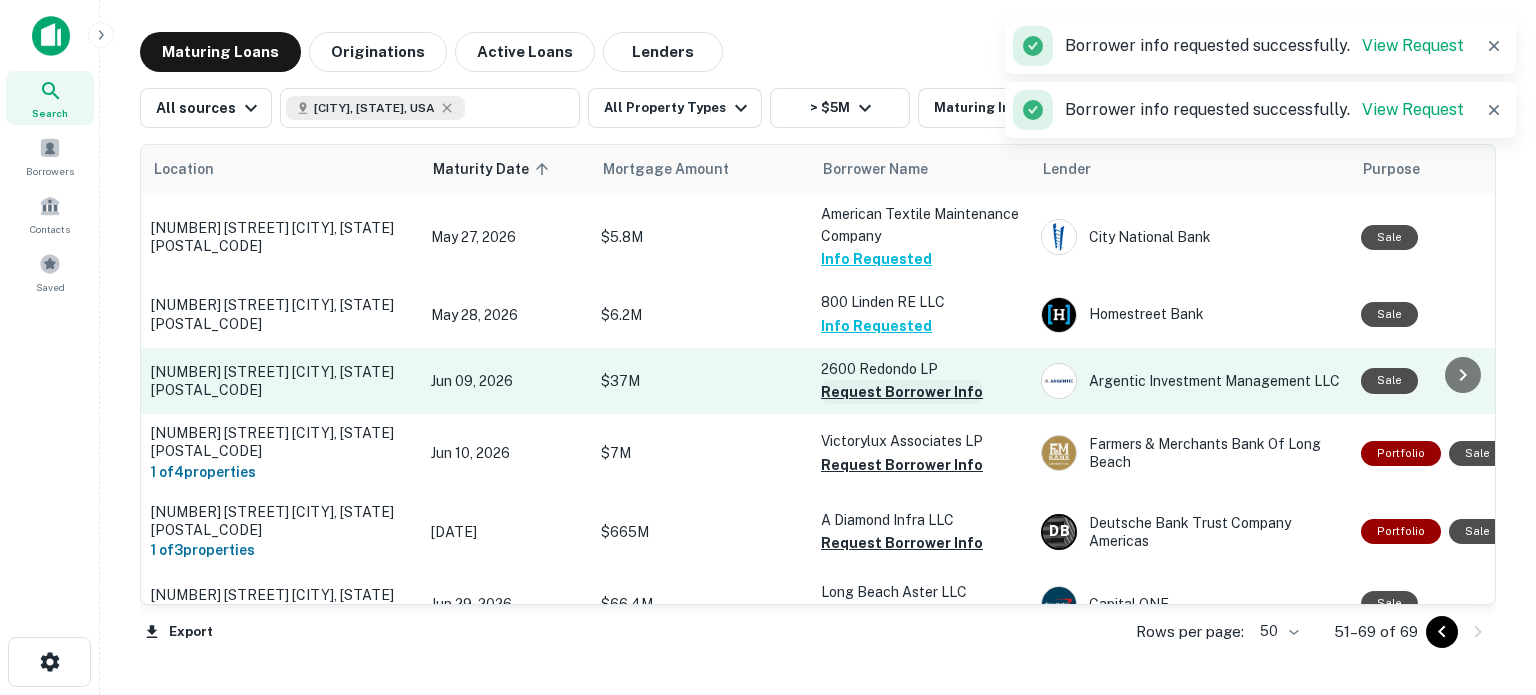 click on "Request Borrower Info" at bounding box center (902, 392) 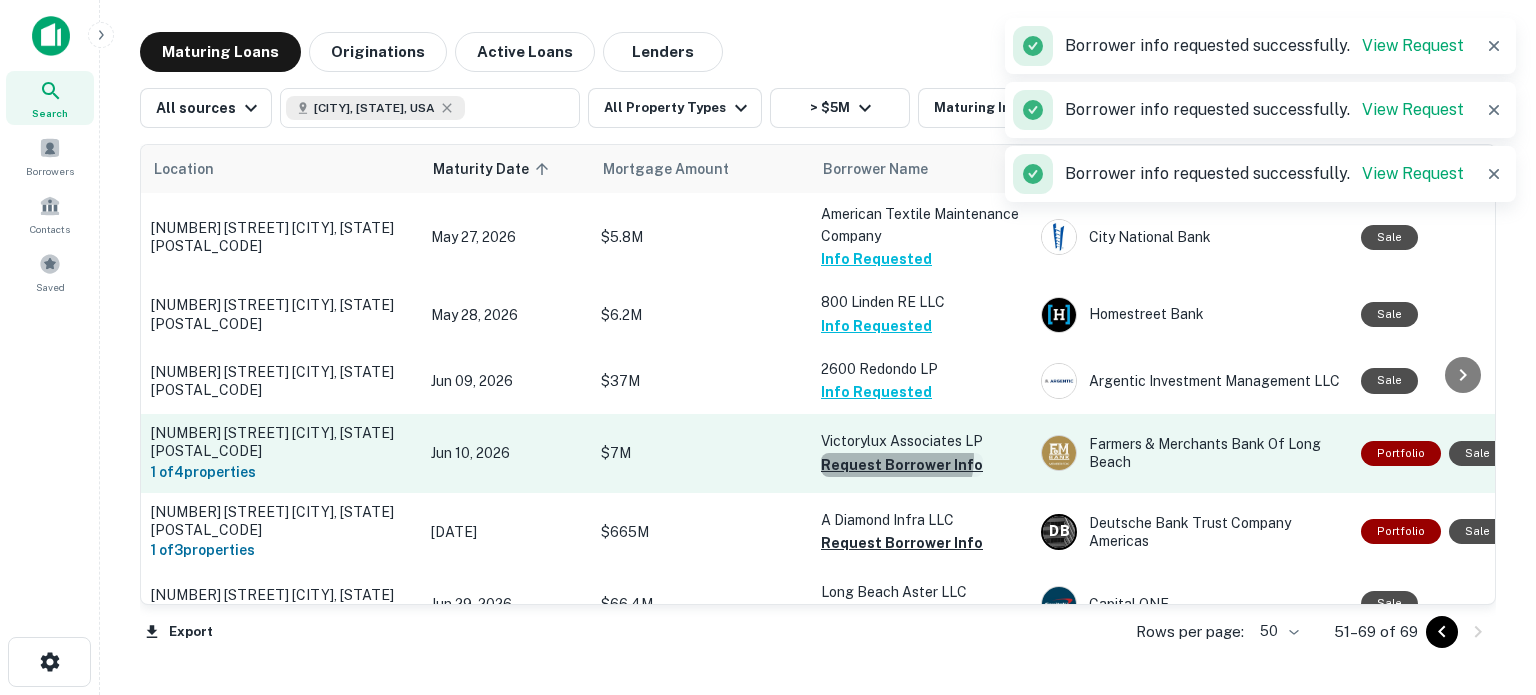 click on "Request Borrower Info" at bounding box center [902, 465] 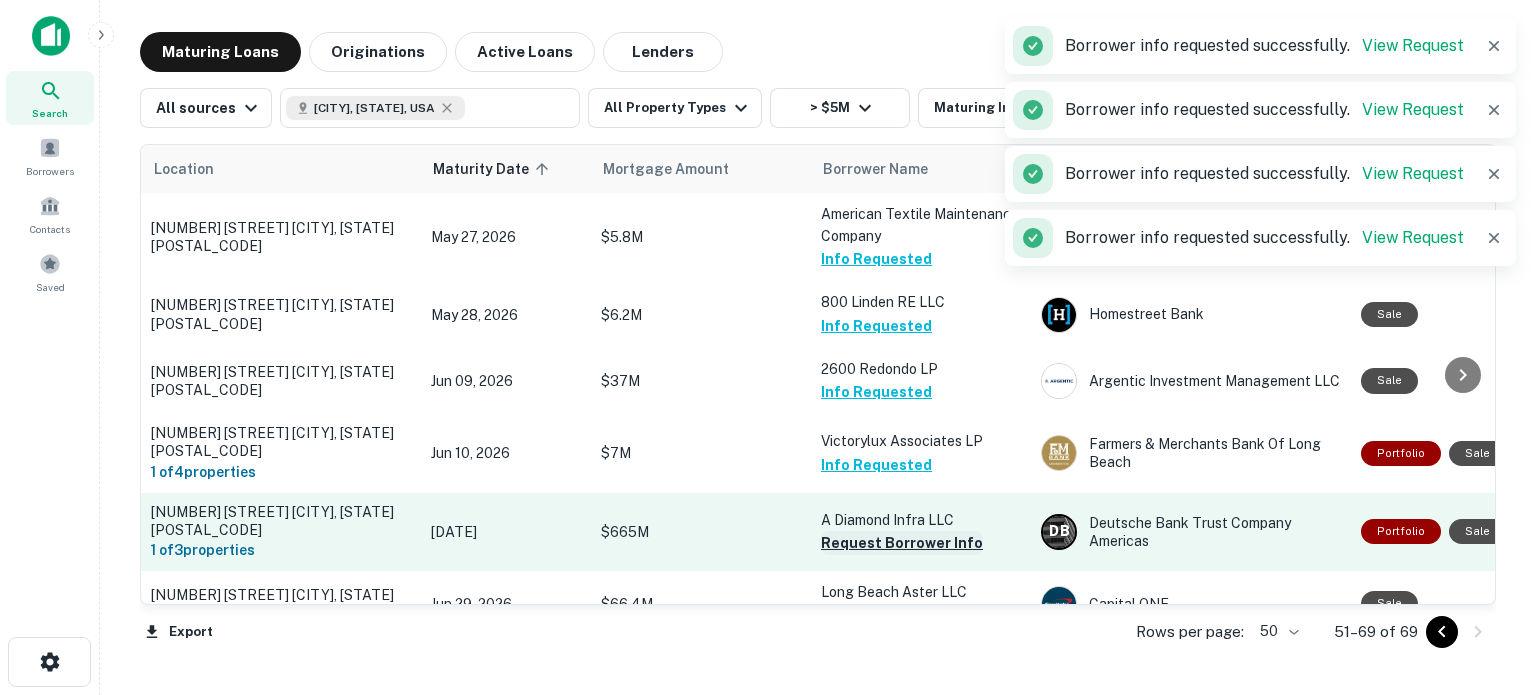 click on "Request Borrower Info" at bounding box center [902, 543] 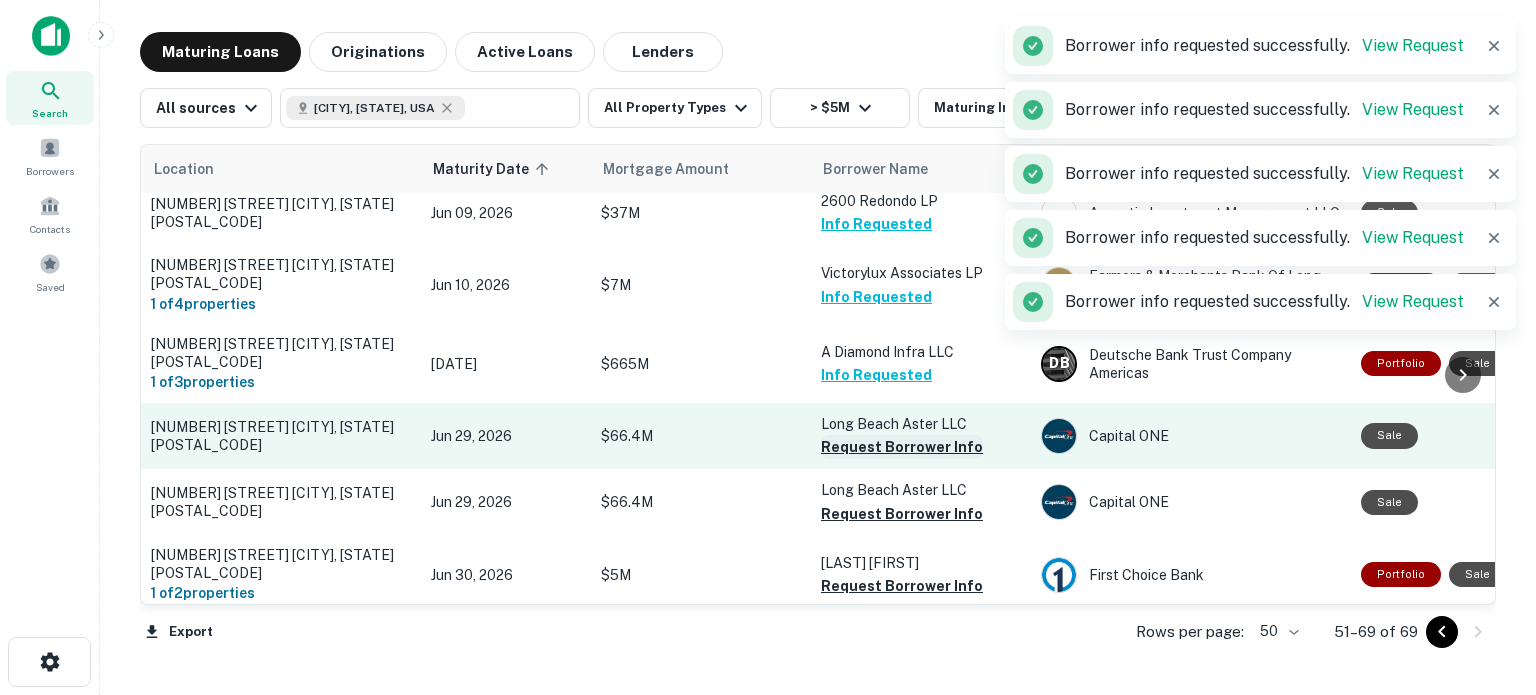 scroll, scrollTop: 200, scrollLeft: 0, axis: vertical 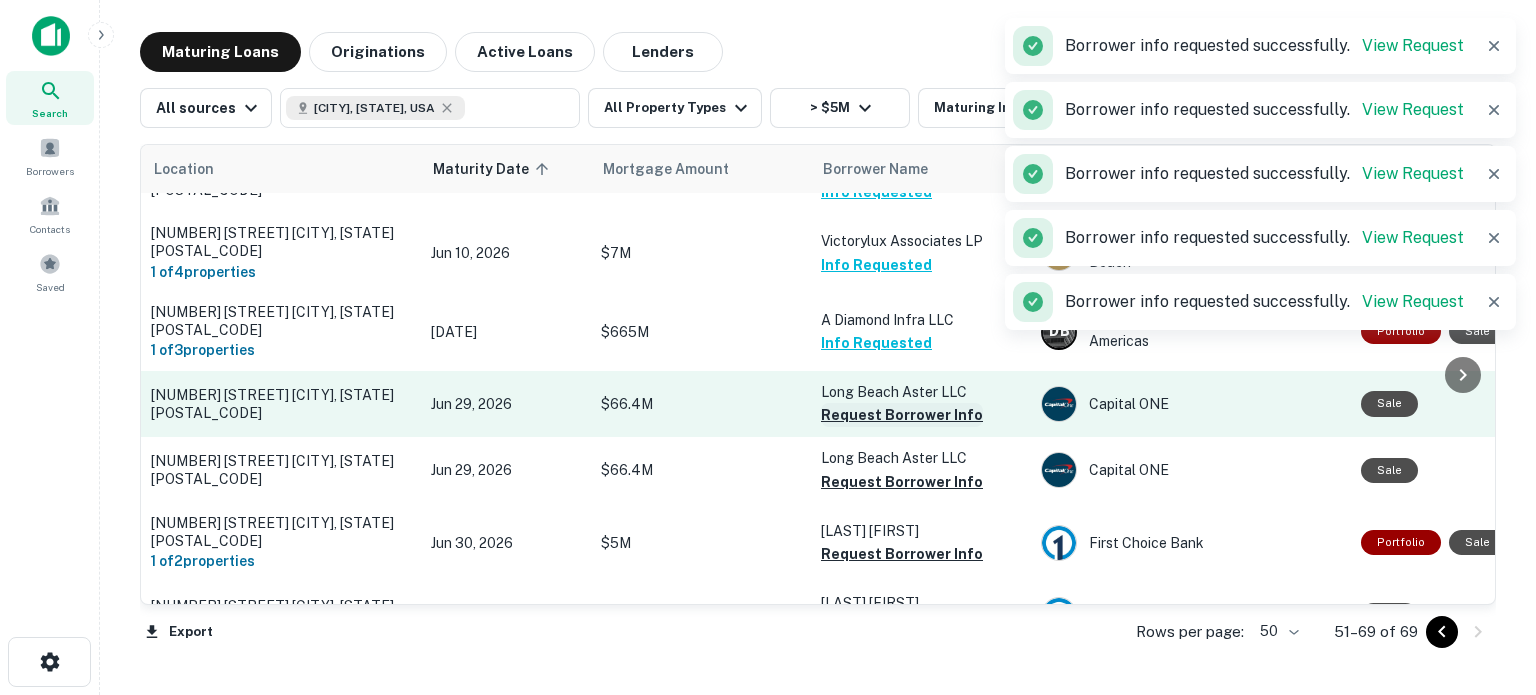 click on "Request Borrower Info" at bounding box center (902, 415) 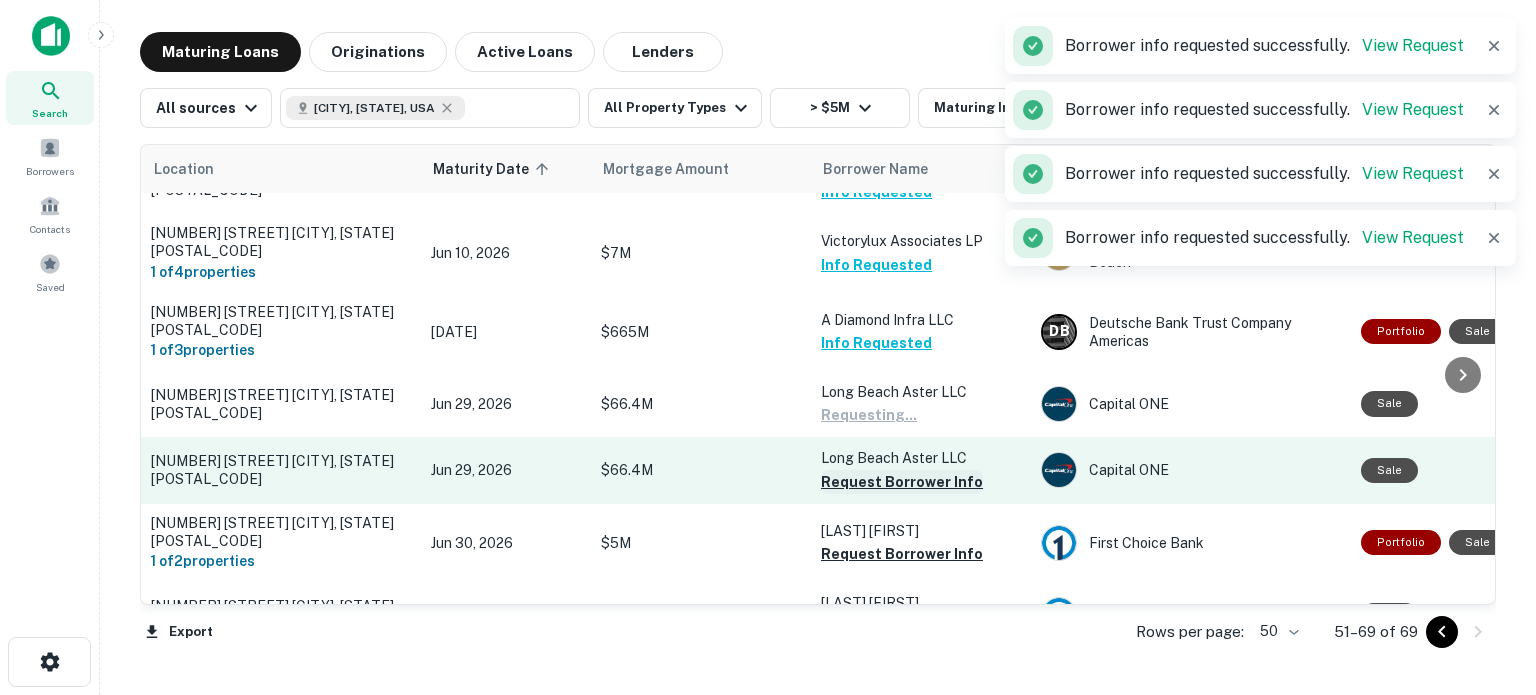 click on "Request Borrower Info" at bounding box center [902, 482] 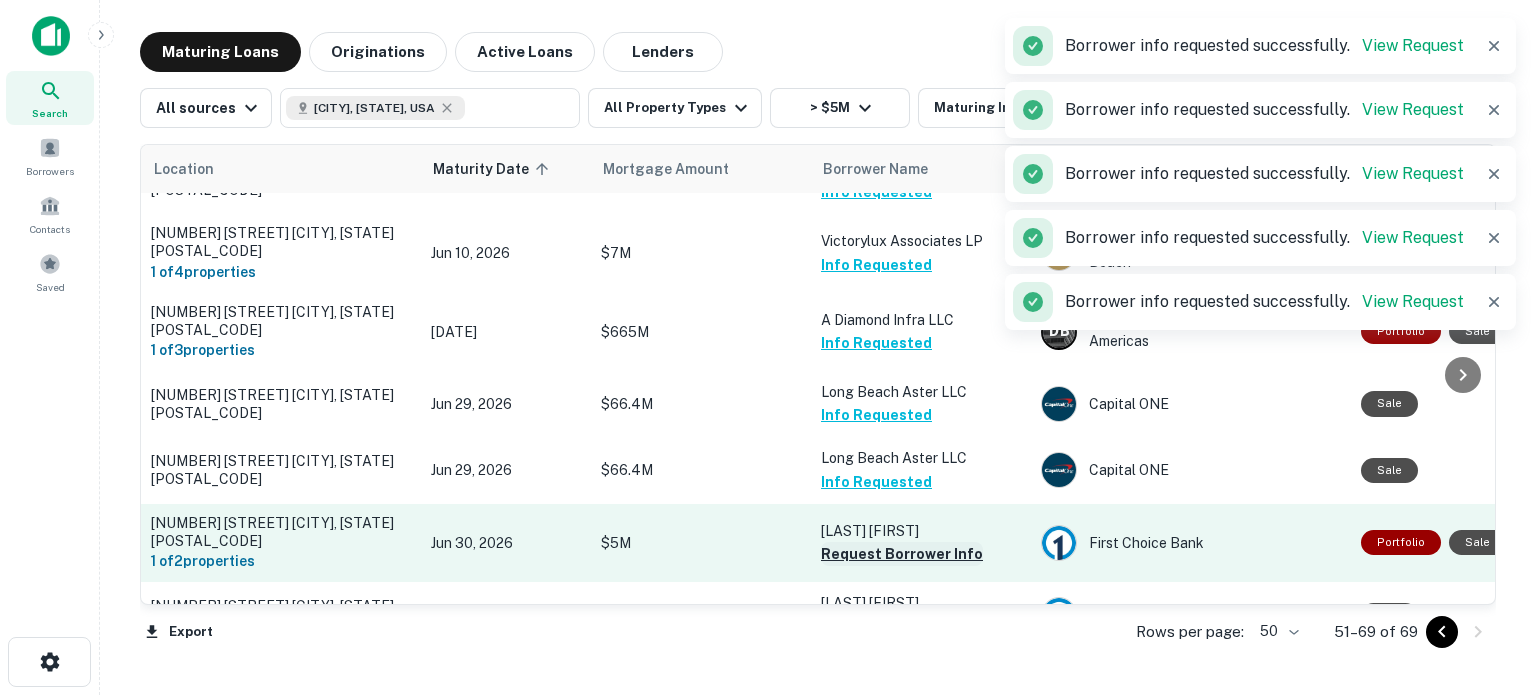 click on "Request Borrower Info" at bounding box center [902, 554] 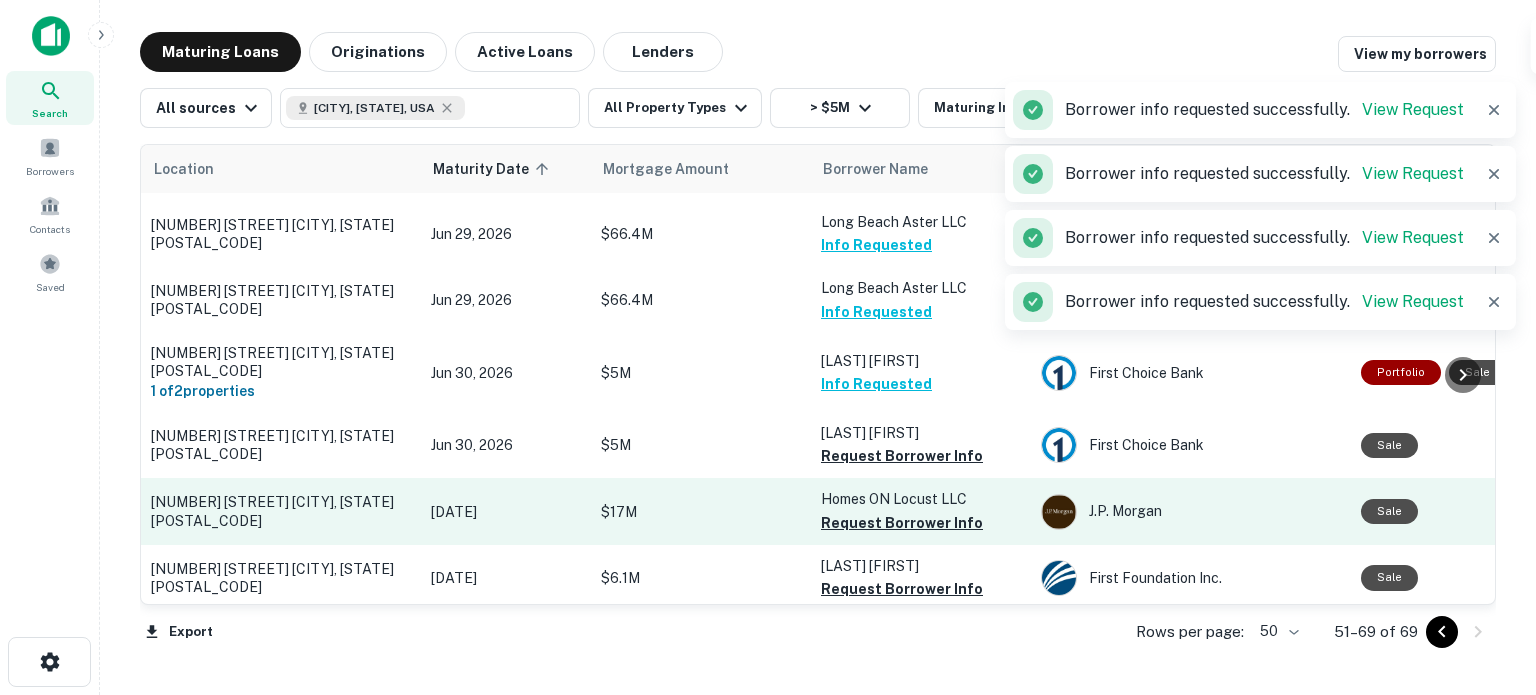 scroll, scrollTop: 372, scrollLeft: 0, axis: vertical 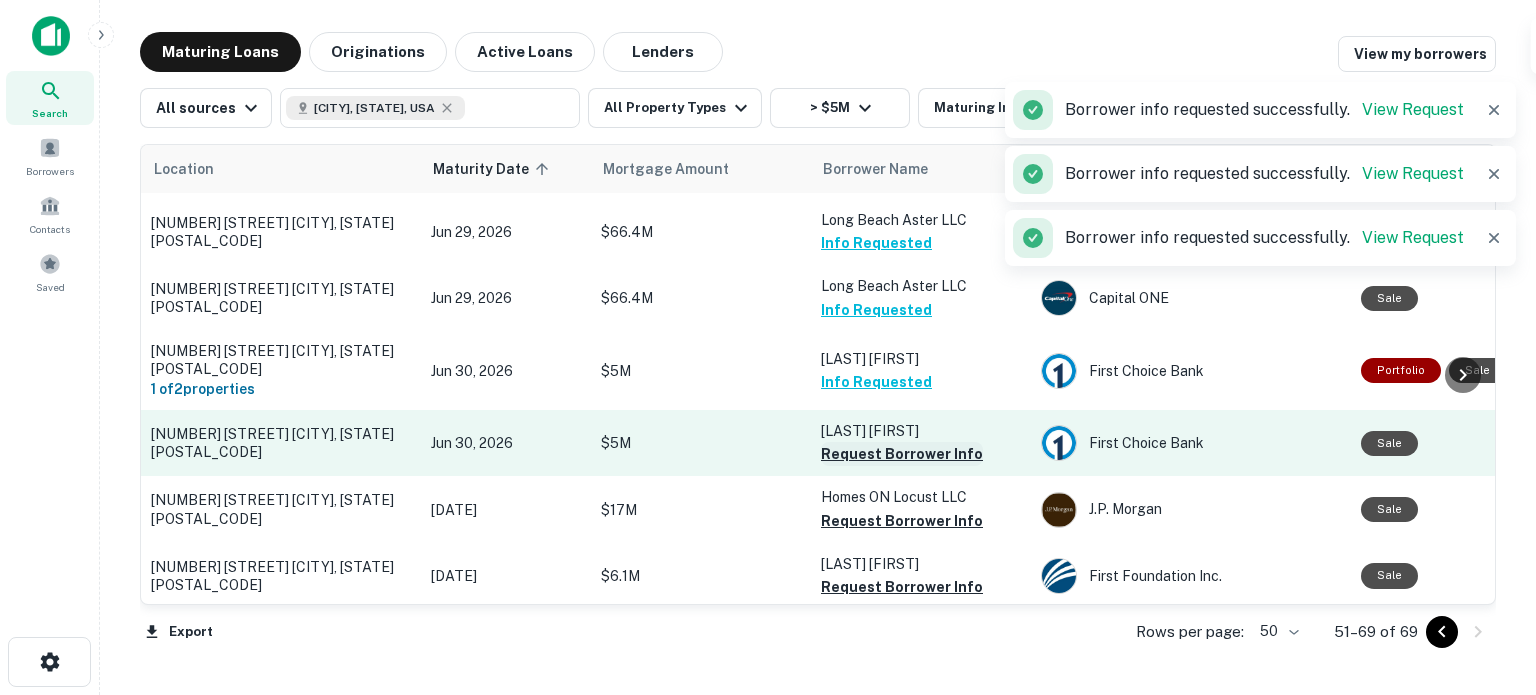 click on "Request Borrower Info" at bounding box center (902, 454) 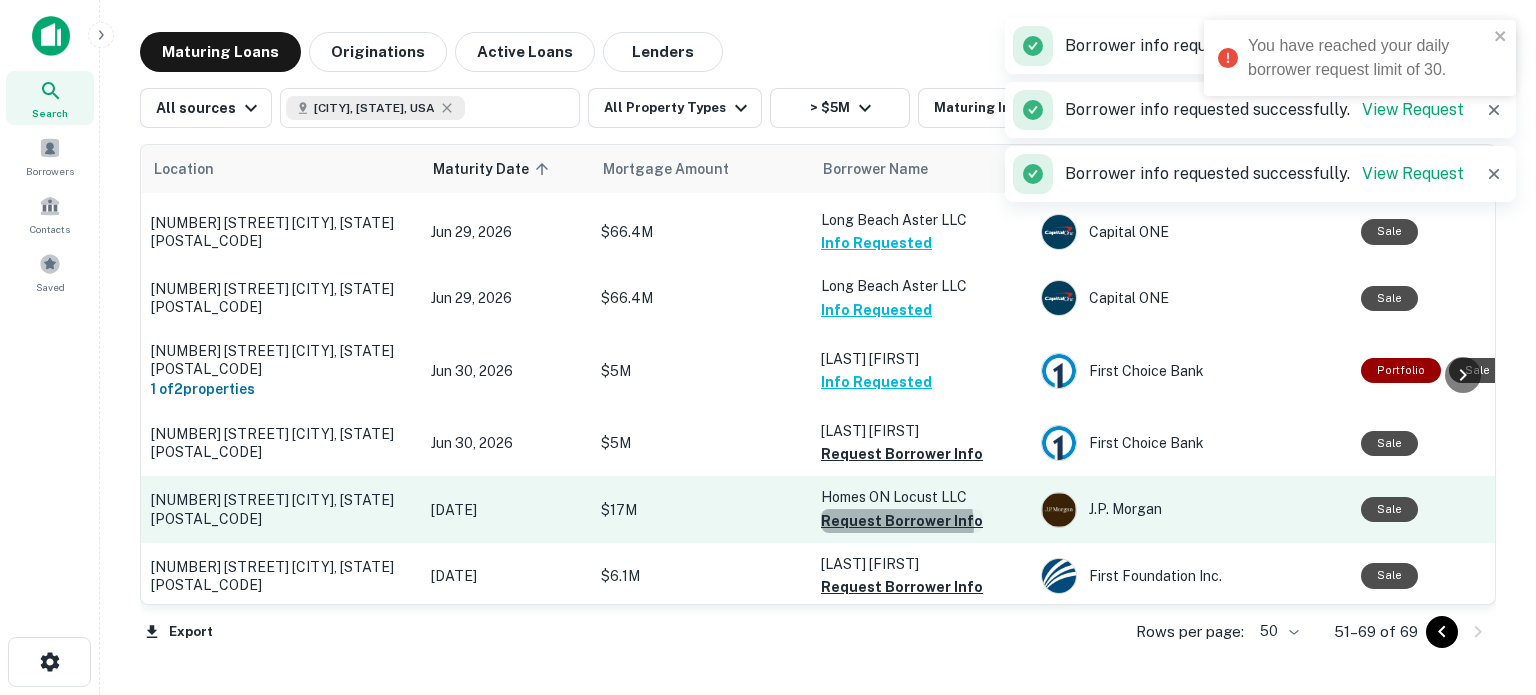 click on "Request Borrower Info" at bounding box center [902, 521] 